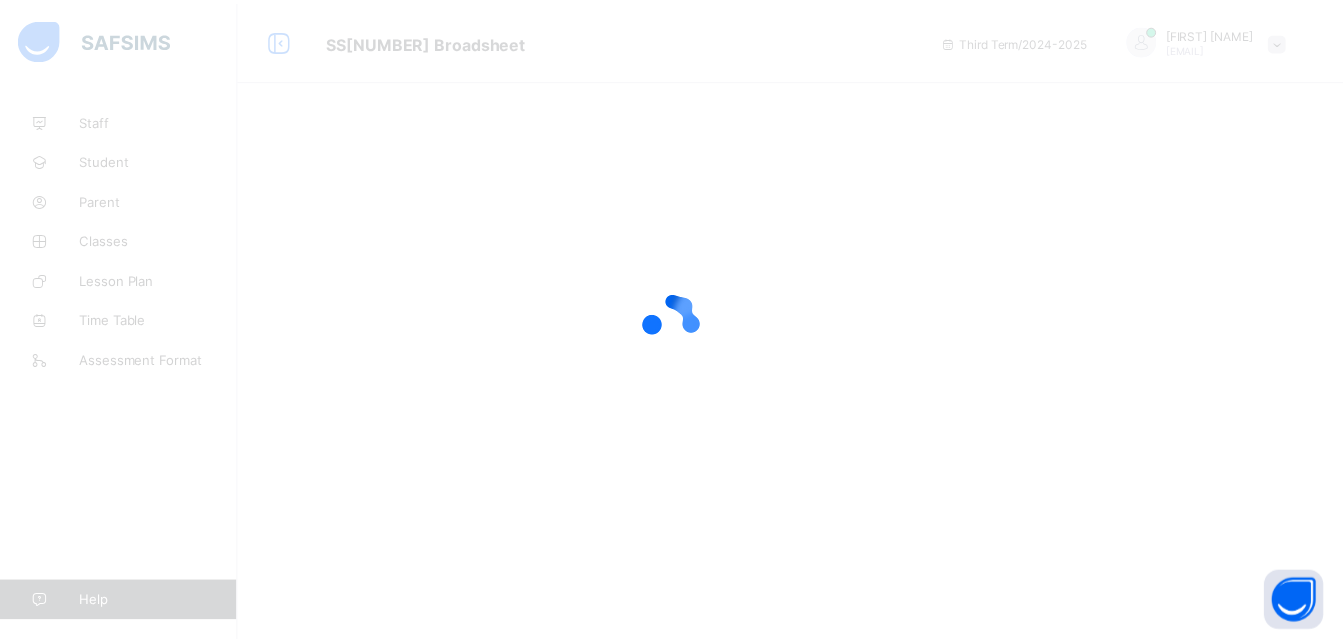 scroll, scrollTop: 0, scrollLeft: 0, axis: both 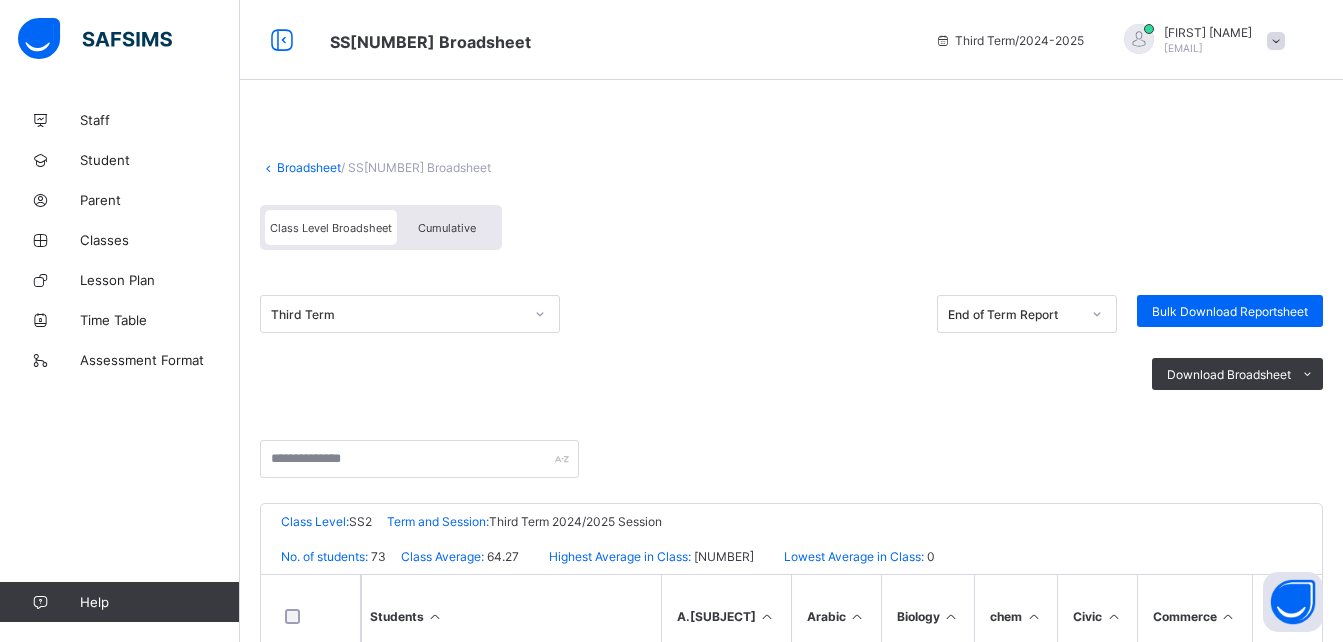 click on "Broadsheet" at bounding box center [309, 167] 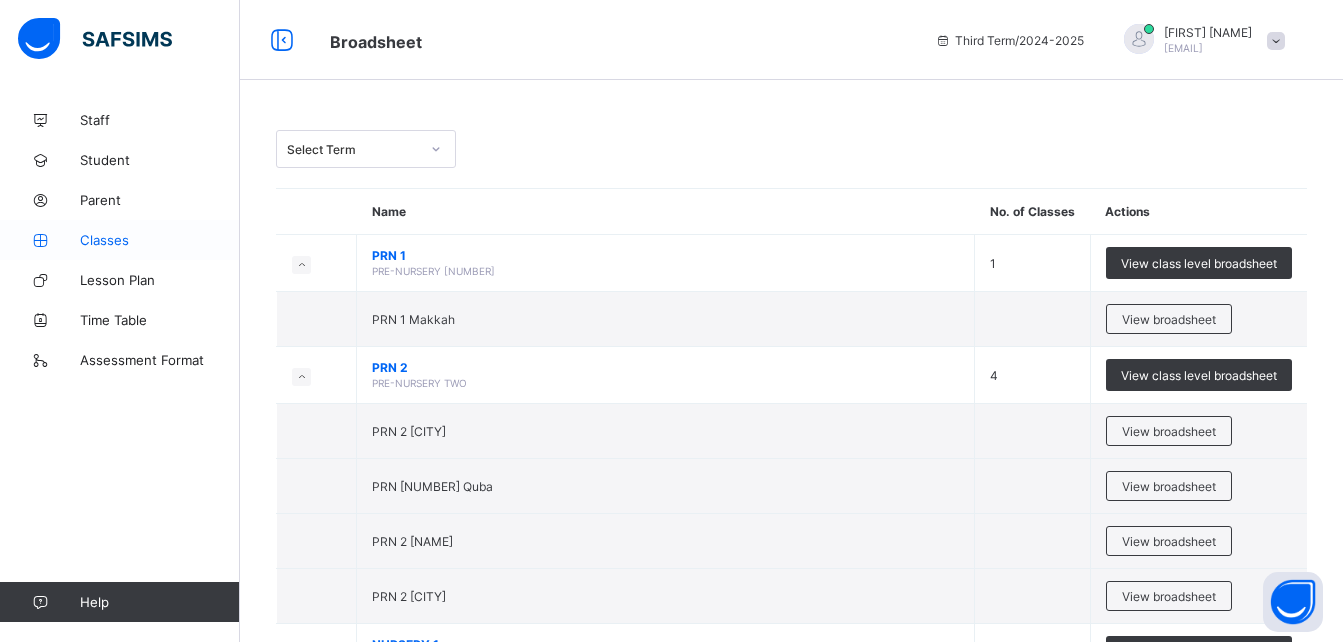 click on "Classes" at bounding box center (160, 240) 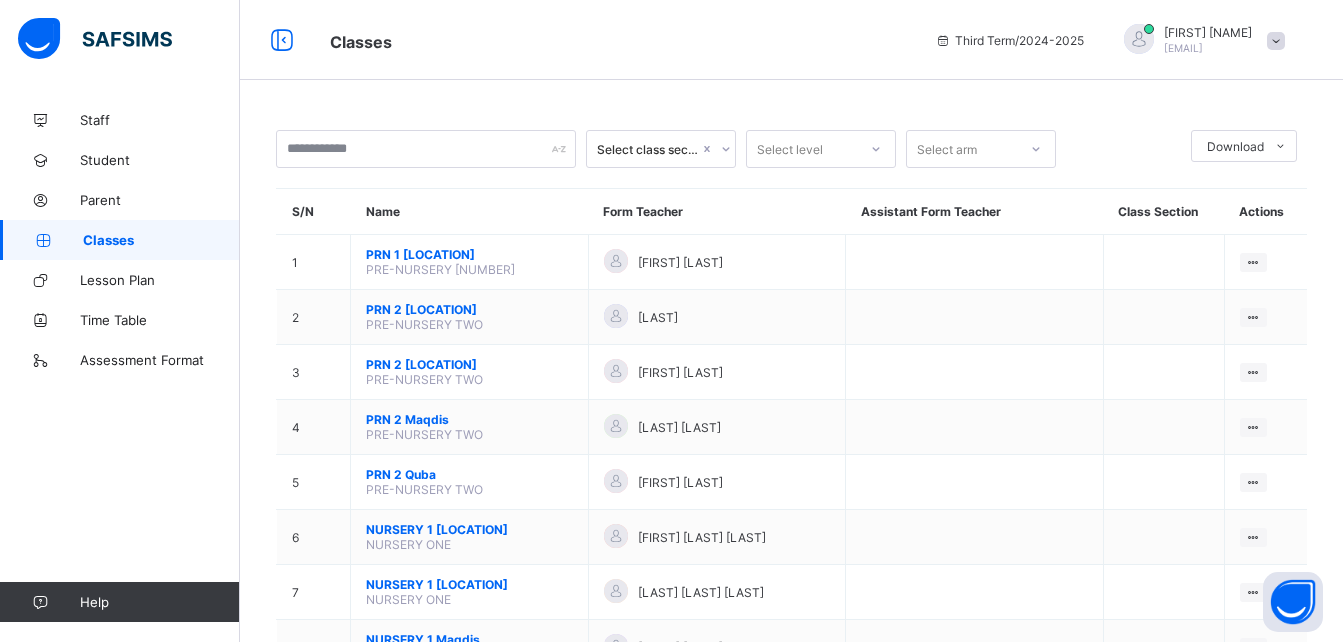 click on "Select level" at bounding box center (802, 149) 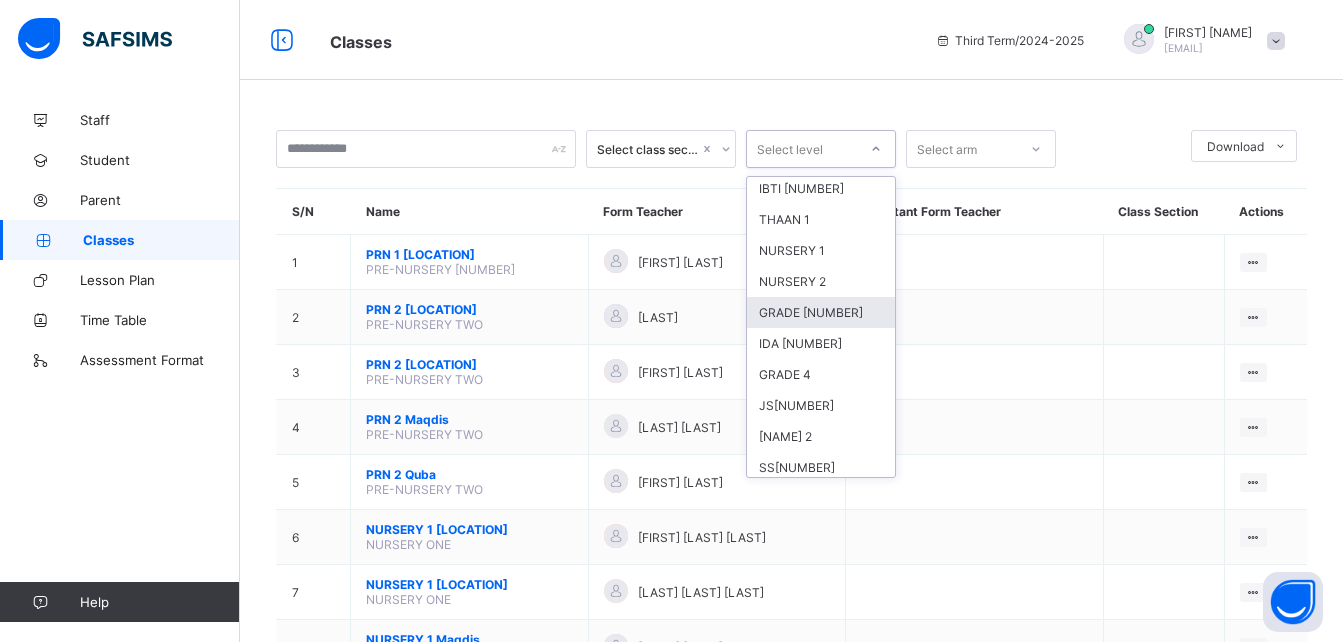 scroll, scrollTop: 600, scrollLeft: 0, axis: vertical 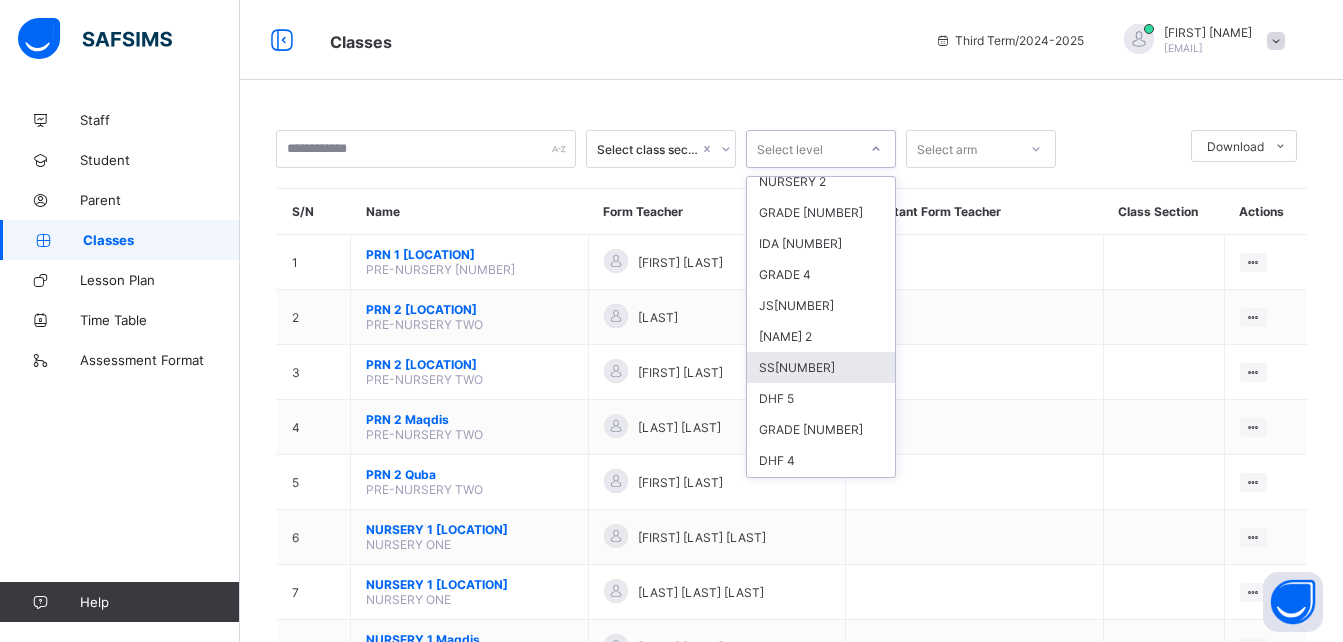 click on "SS1" at bounding box center [821, 367] 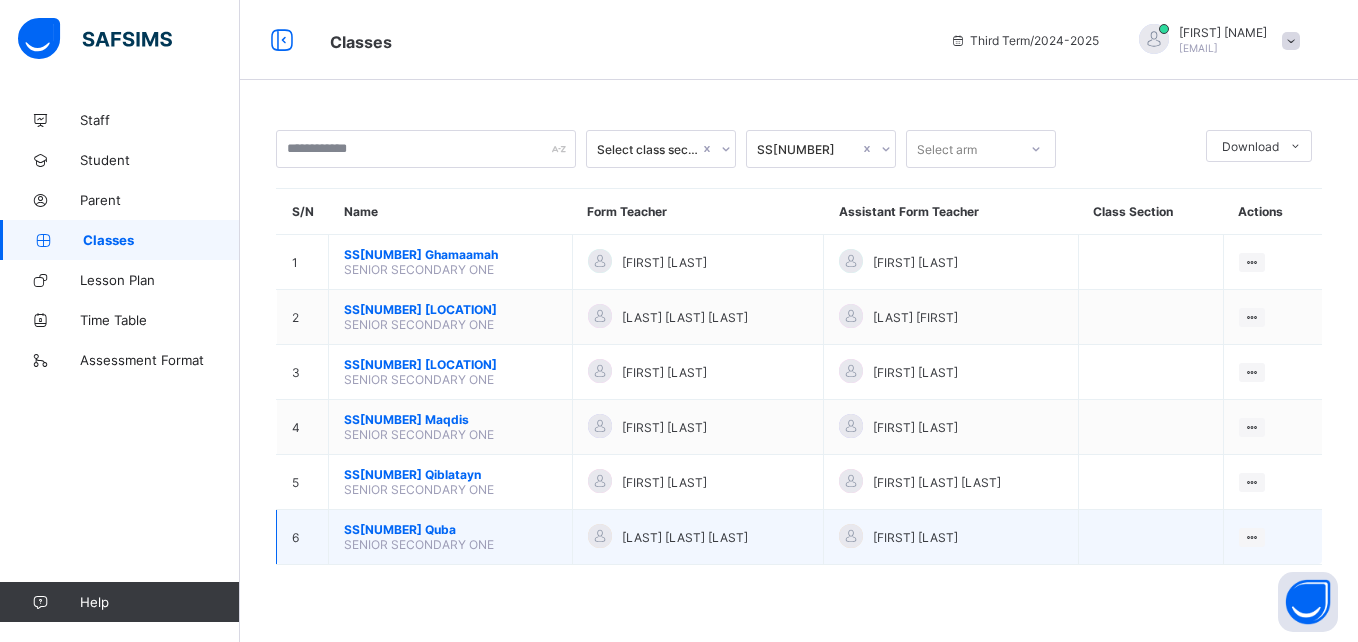 click on "SS1   Quba" at bounding box center (450, 529) 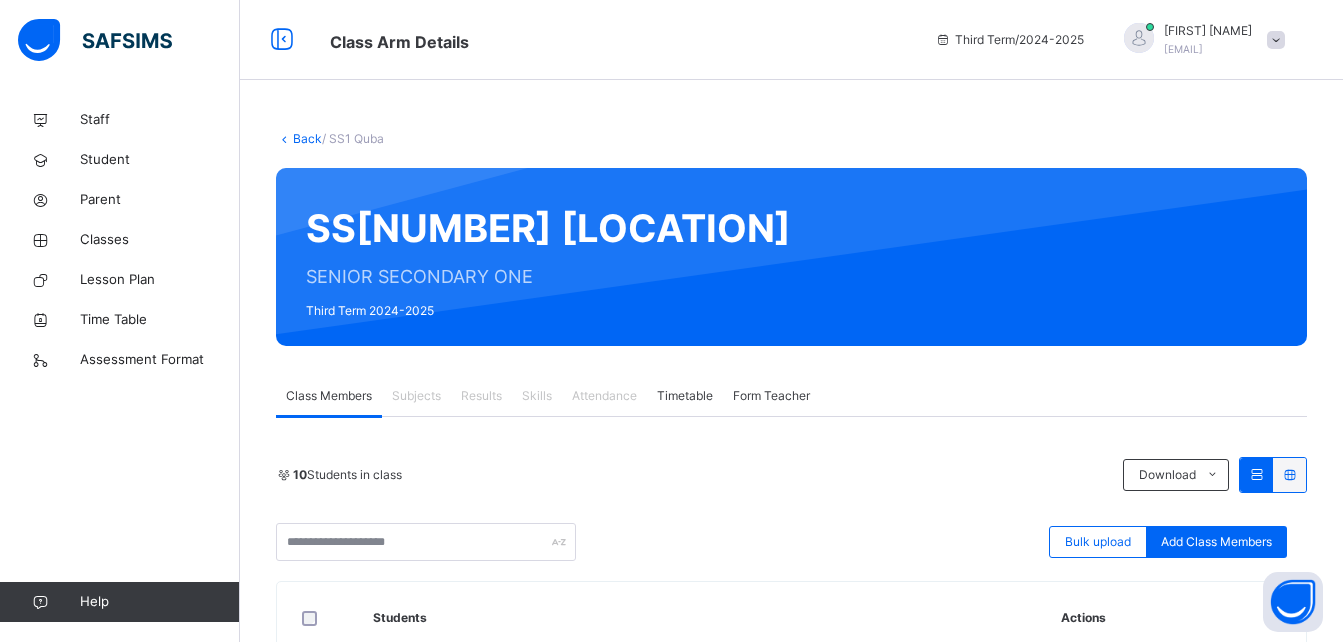 click on "Results" at bounding box center (481, 396) 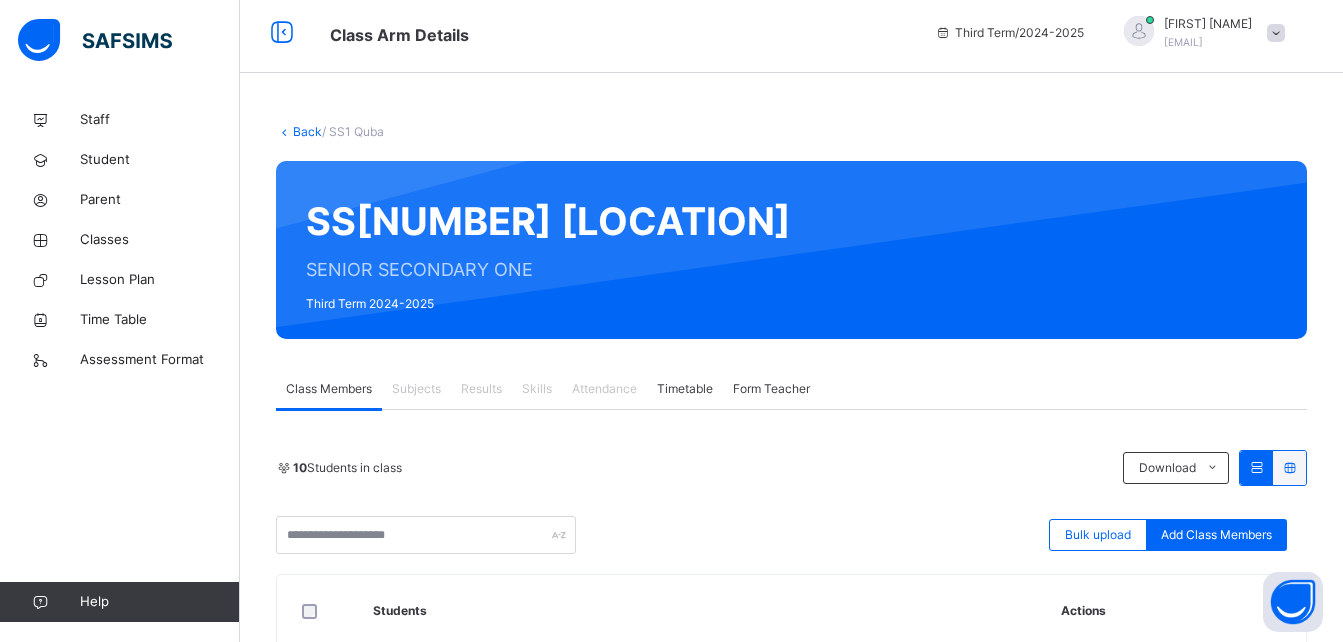 scroll, scrollTop: 0, scrollLeft: 0, axis: both 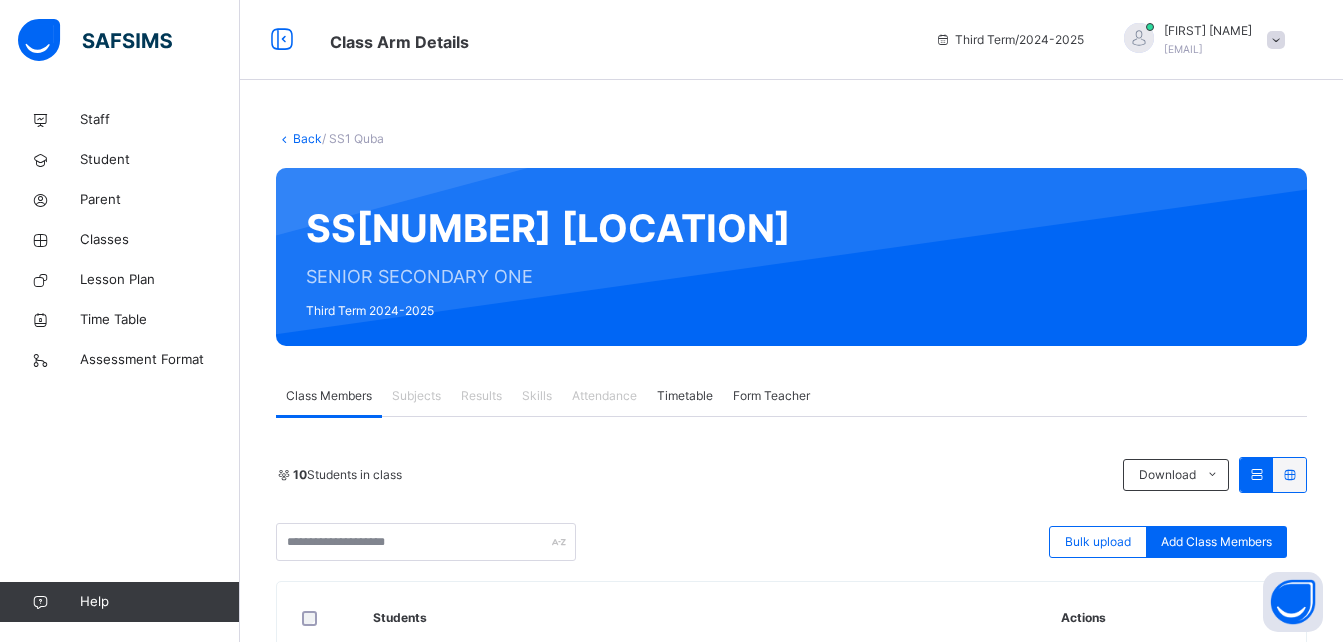 click on "Results" at bounding box center (481, 396) 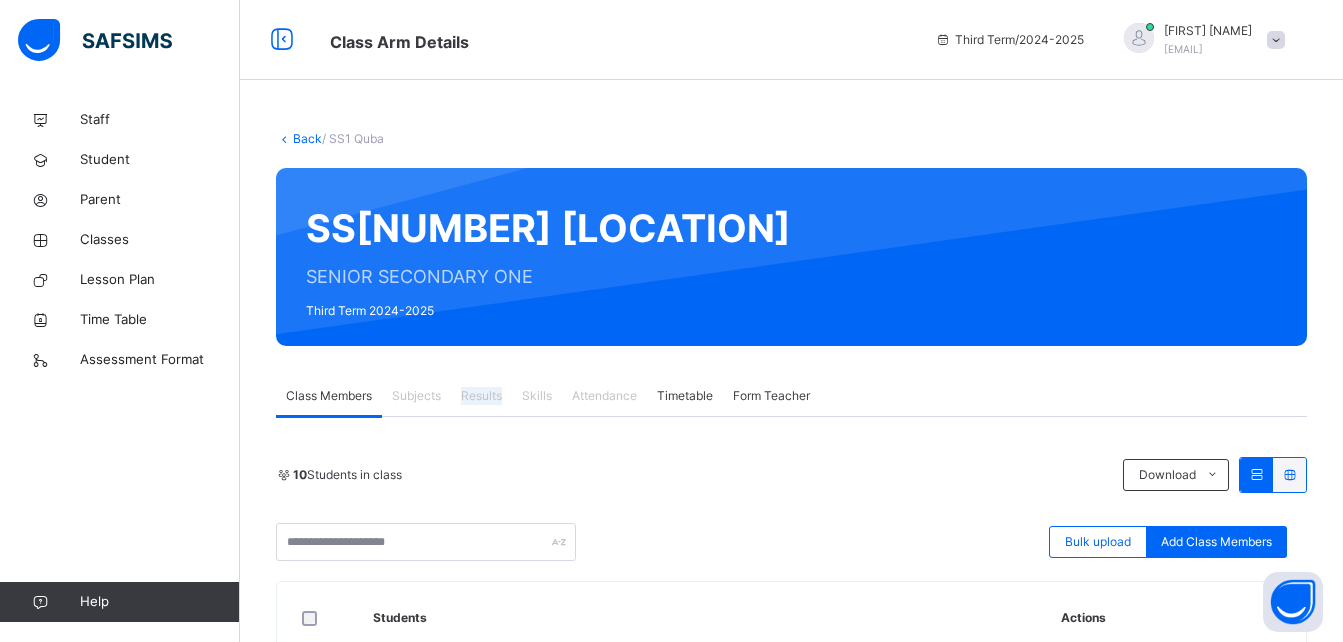 click on "Results" at bounding box center (481, 396) 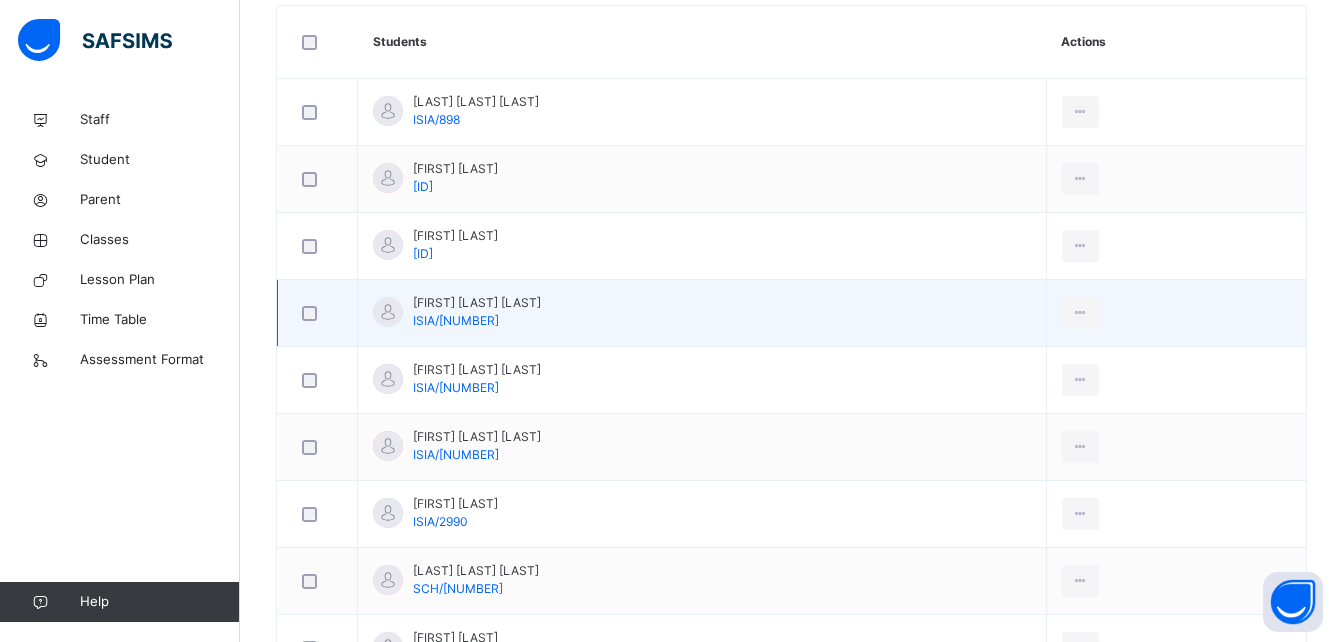 scroll, scrollTop: 600, scrollLeft: 0, axis: vertical 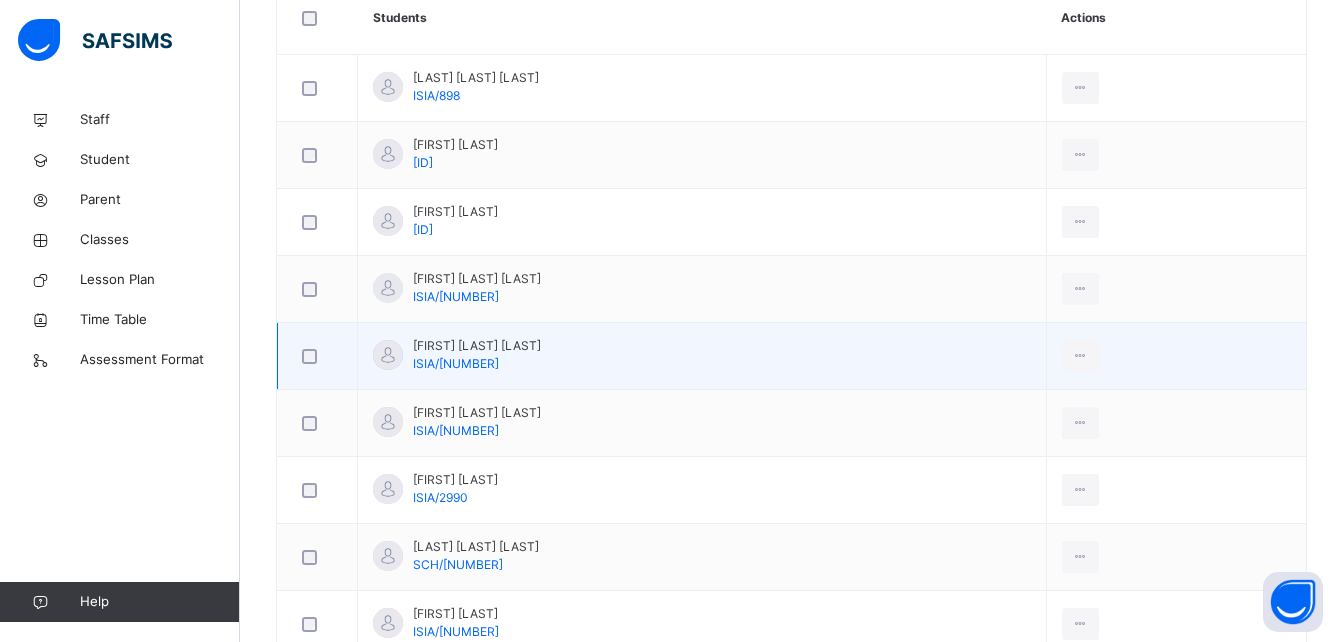 click on "[FIRST] [LAST]" at bounding box center [477, 346] 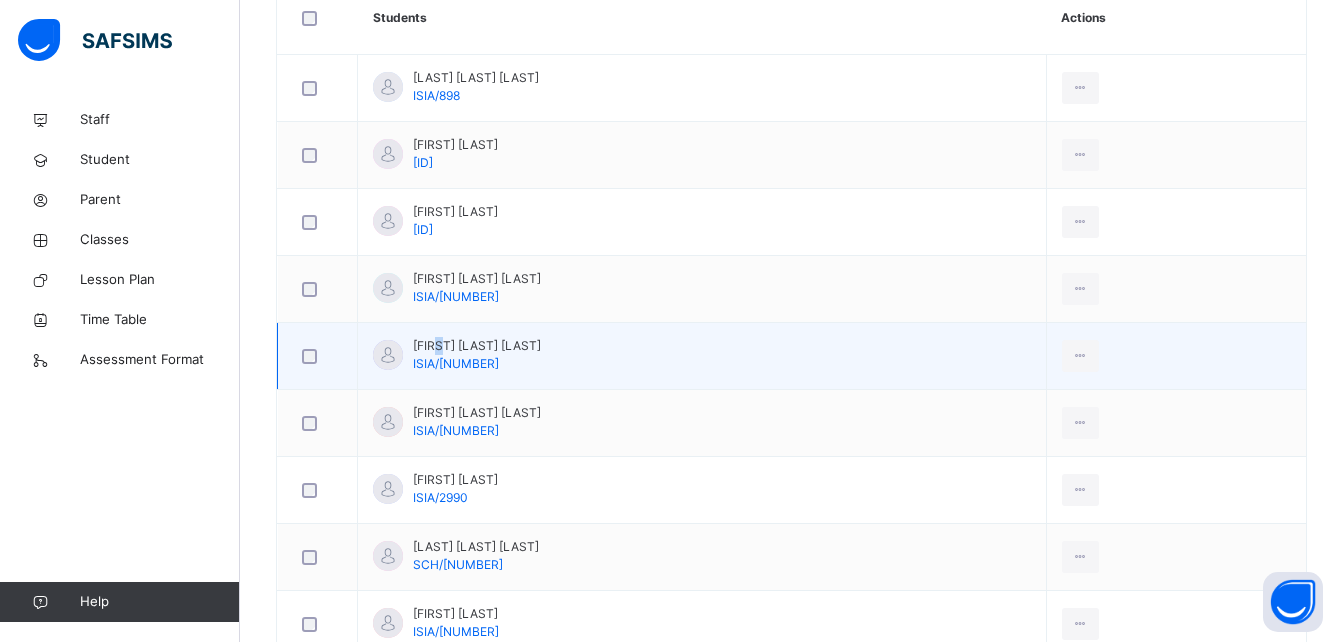 click on "[FIRST] [LAST]" at bounding box center [477, 346] 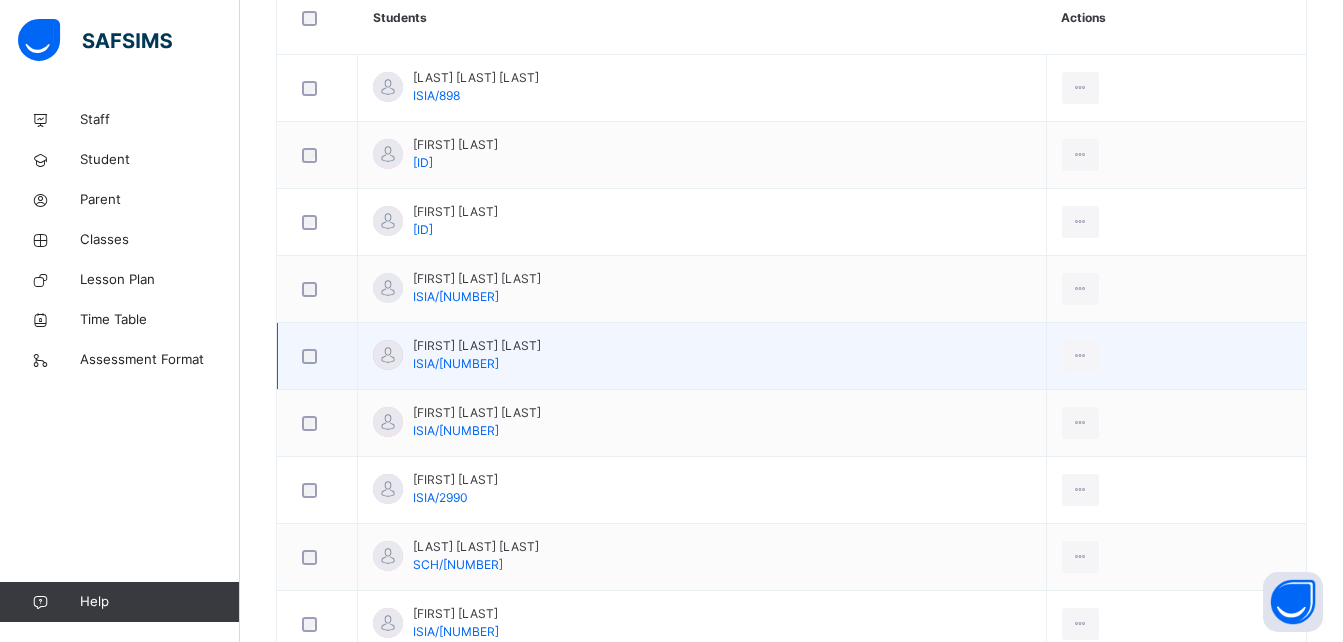 drag, startPoint x: 446, startPoint y: 353, endPoint x: 483, endPoint y: 354, distance: 37.01351 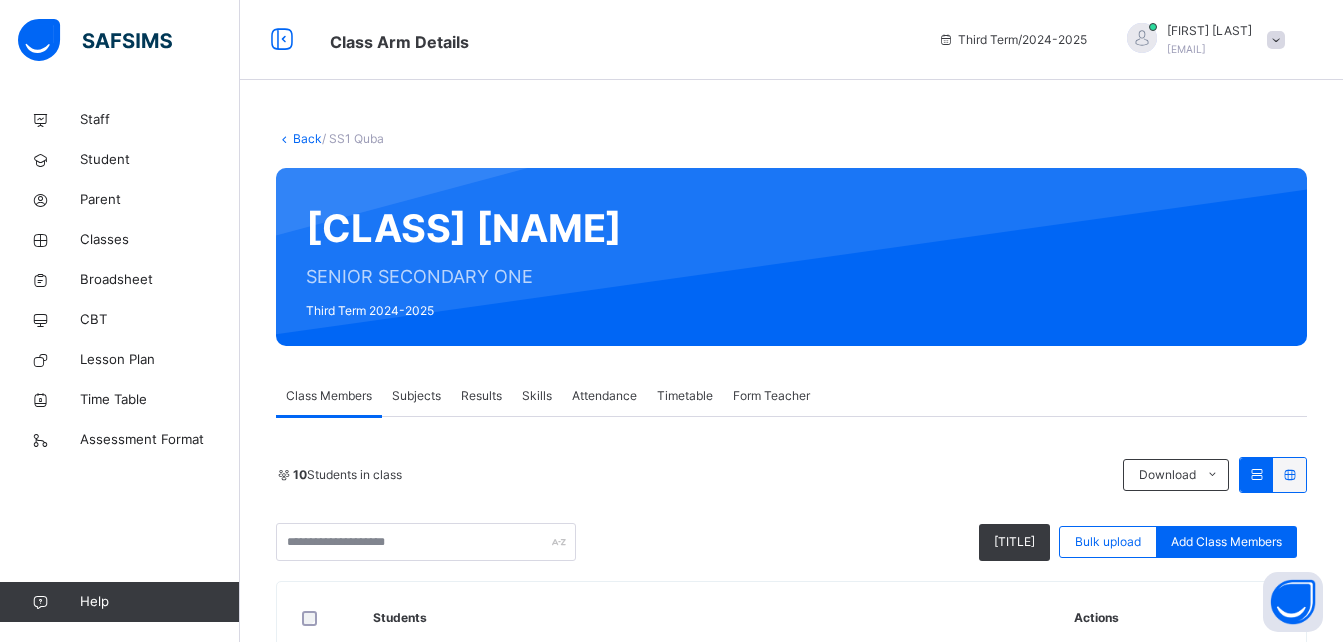 scroll, scrollTop: 0, scrollLeft: 0, axis: both 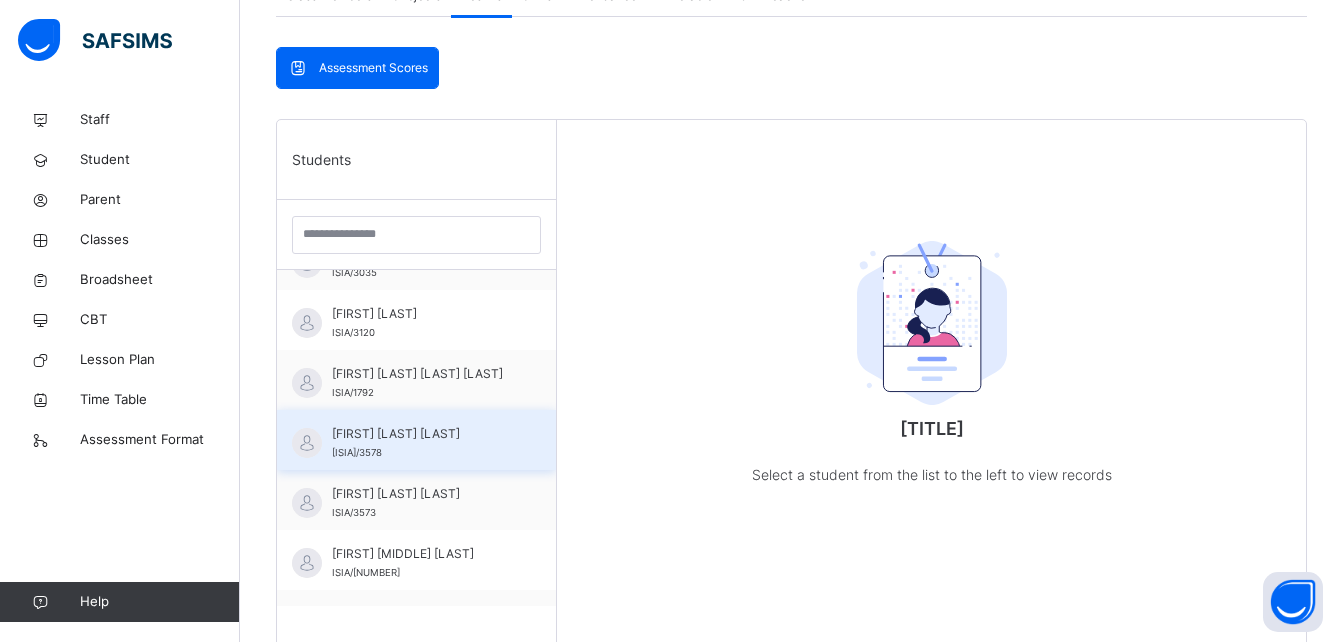 click on "[FIRST] [LAST] [LAST]" at bounding box center [421, 434] 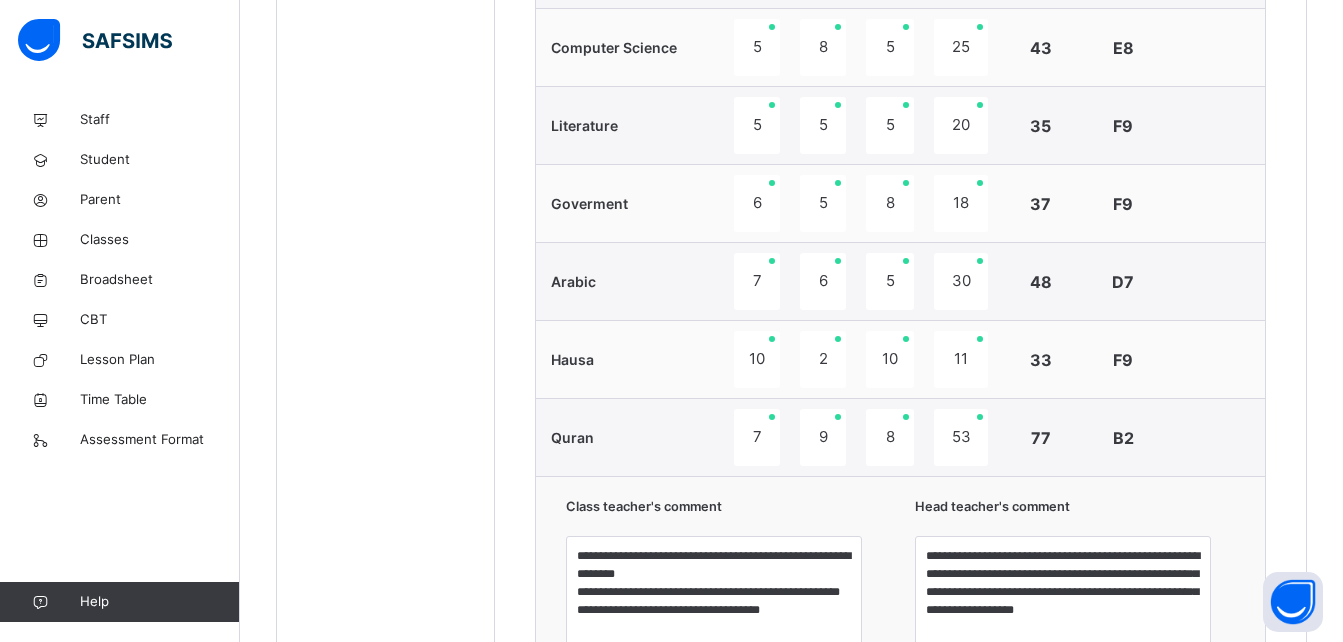 scroll, scrollTop: 1400, scrollLeft: 0, axis: vertical 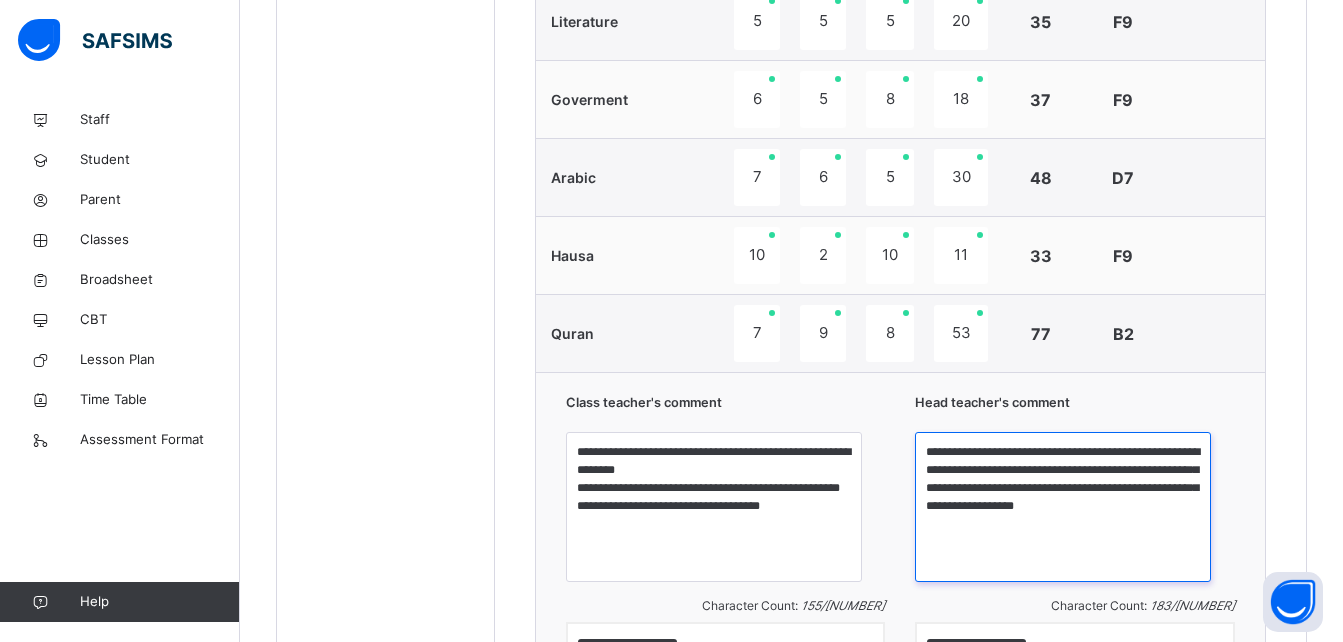 drag, startPoint x: 962, startPoint y: 470, endPoint x: 1135, endPoint y: 520, distance: 180.08054 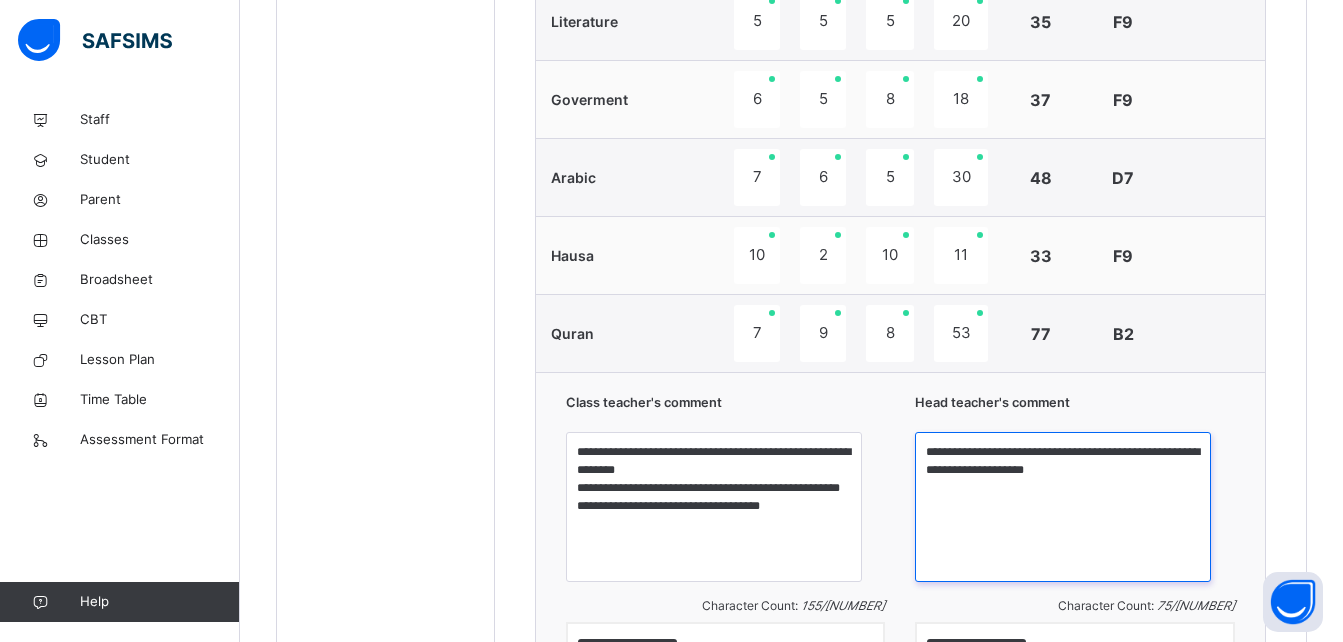 click on "**********" at bounding box center (1063, 507) 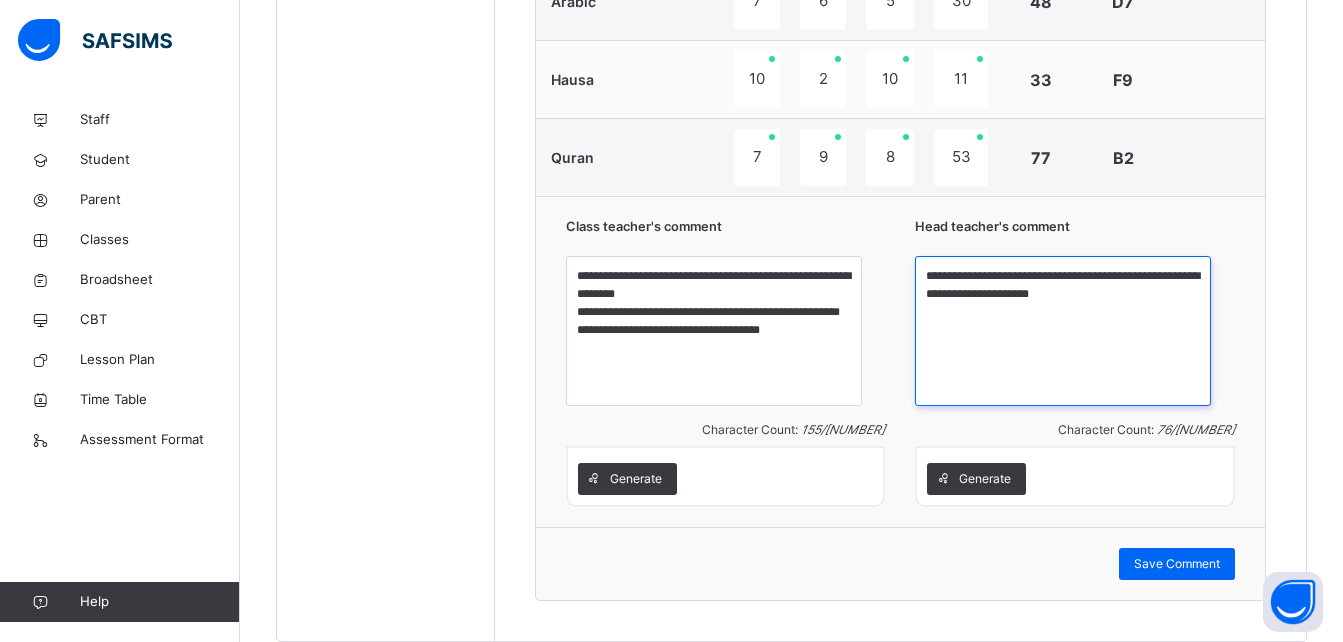 scroll, scrollTop: 1600, scrollLeft: 0, axis: vertical 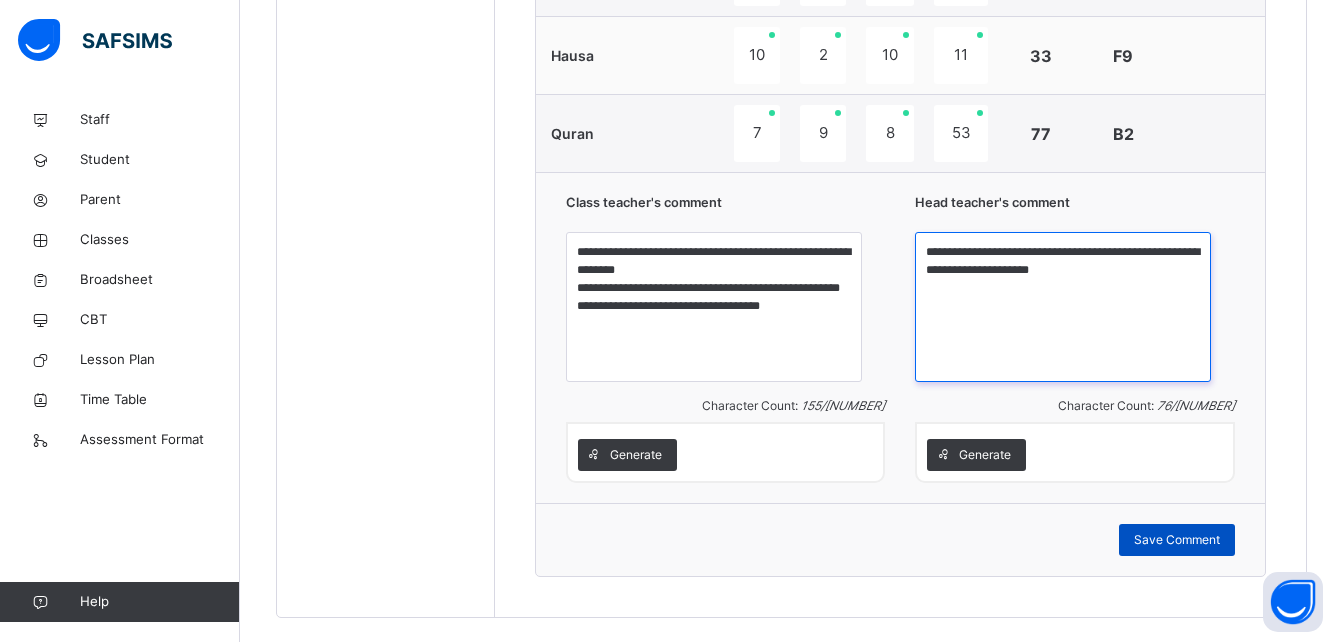 type on "**********" 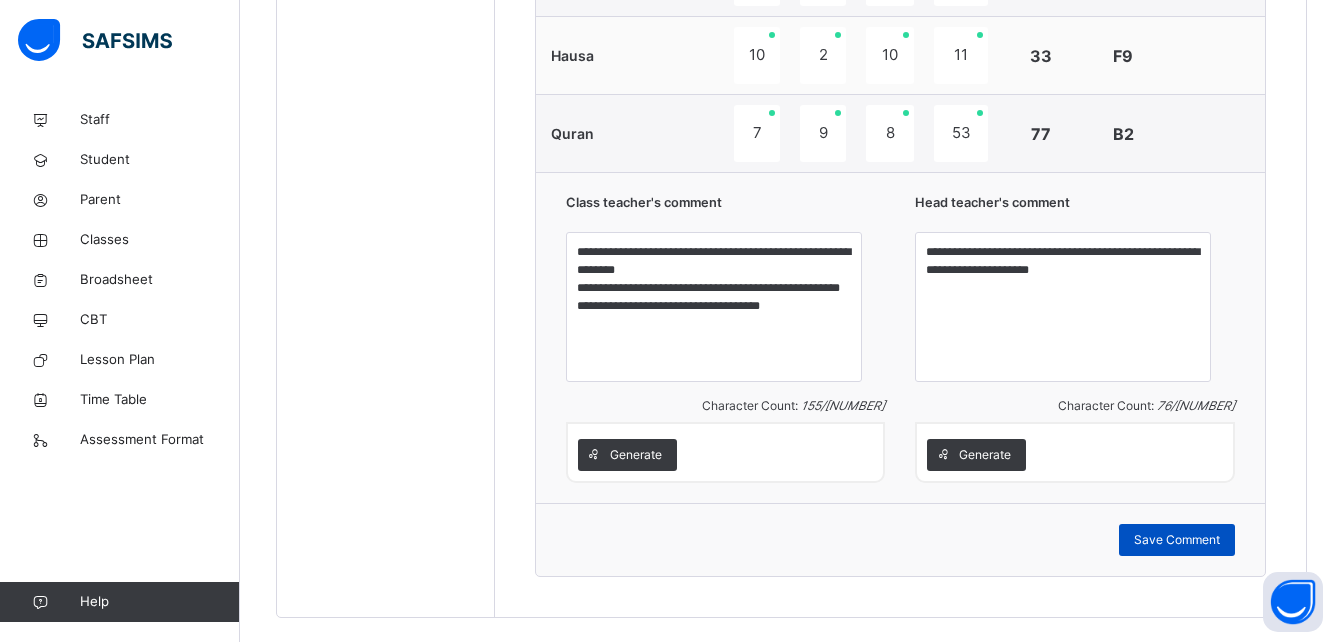 click on "Save Comment" at bounding box center (1177, 540) 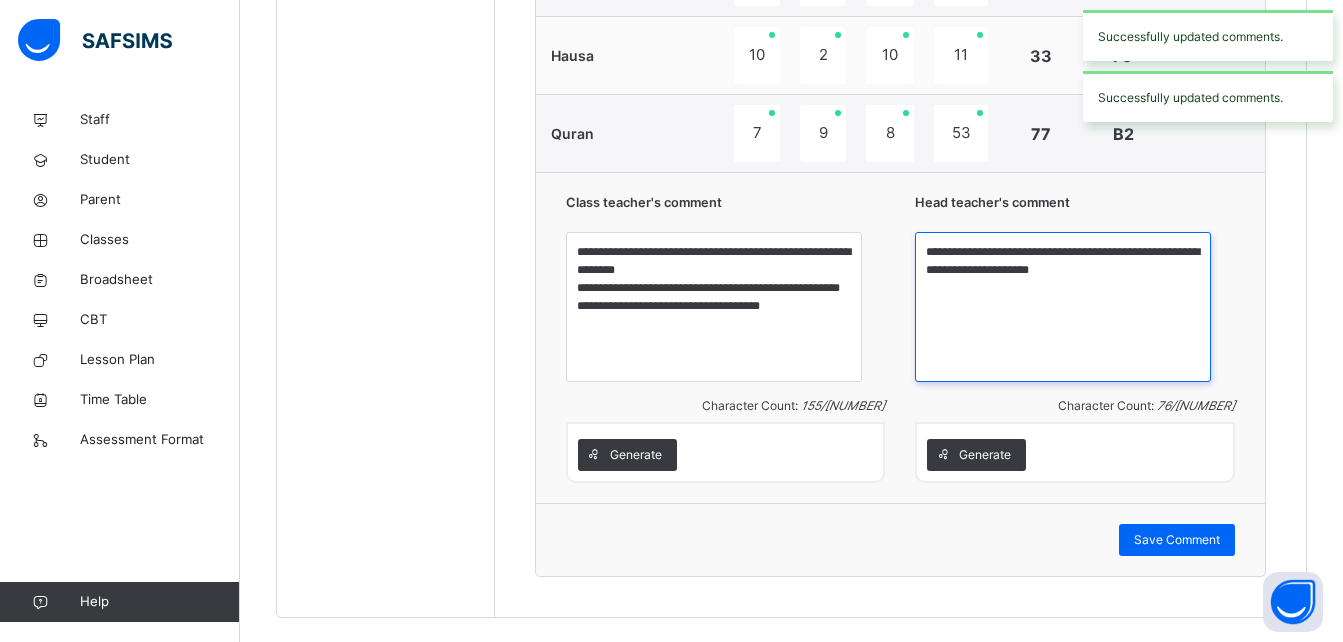 drag, startPoint x: 962, startPoint y: 250, endPoint x: 1136, endPoint y: 284, distance: 177.29073 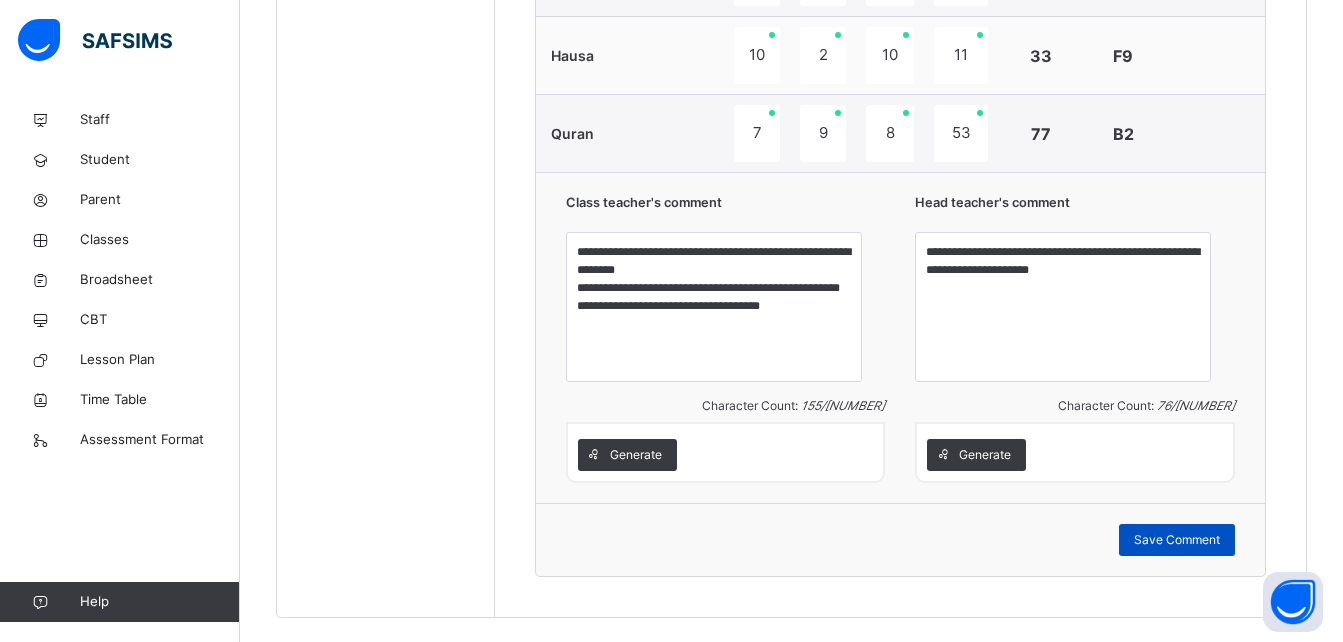 click on "Save Comment" at bounding box center (1177, 540) 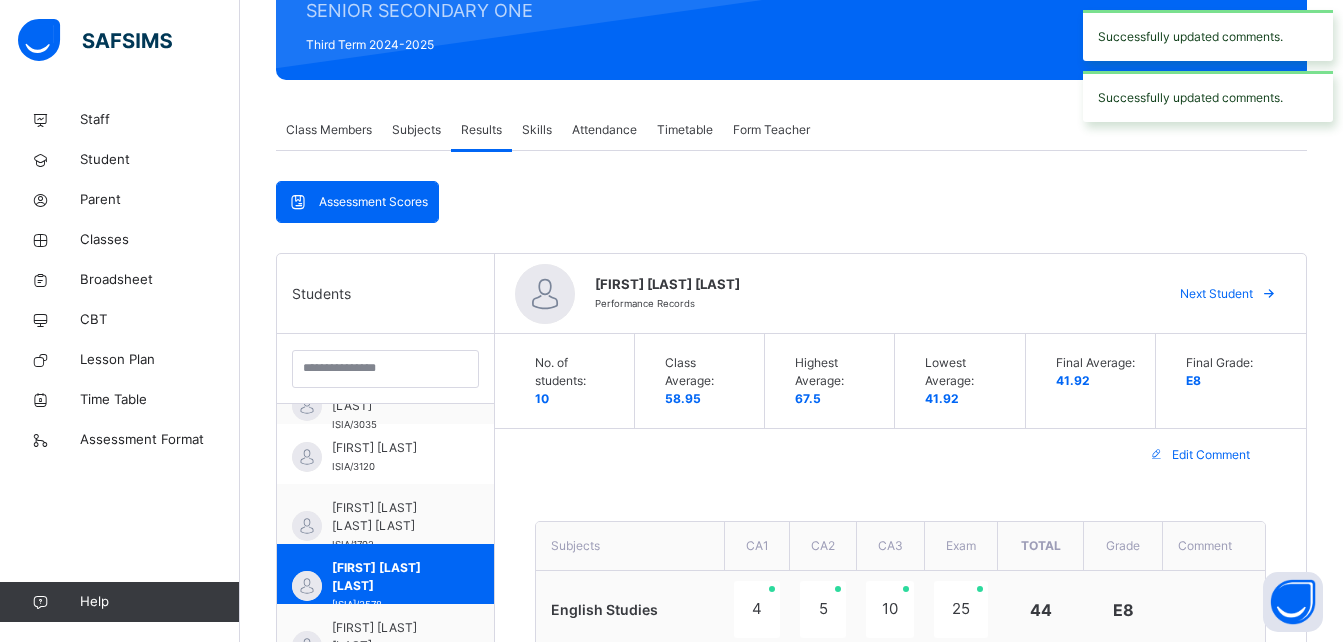 scroll, scrollTop: 100, scrollLeft: 0, axis: vertical 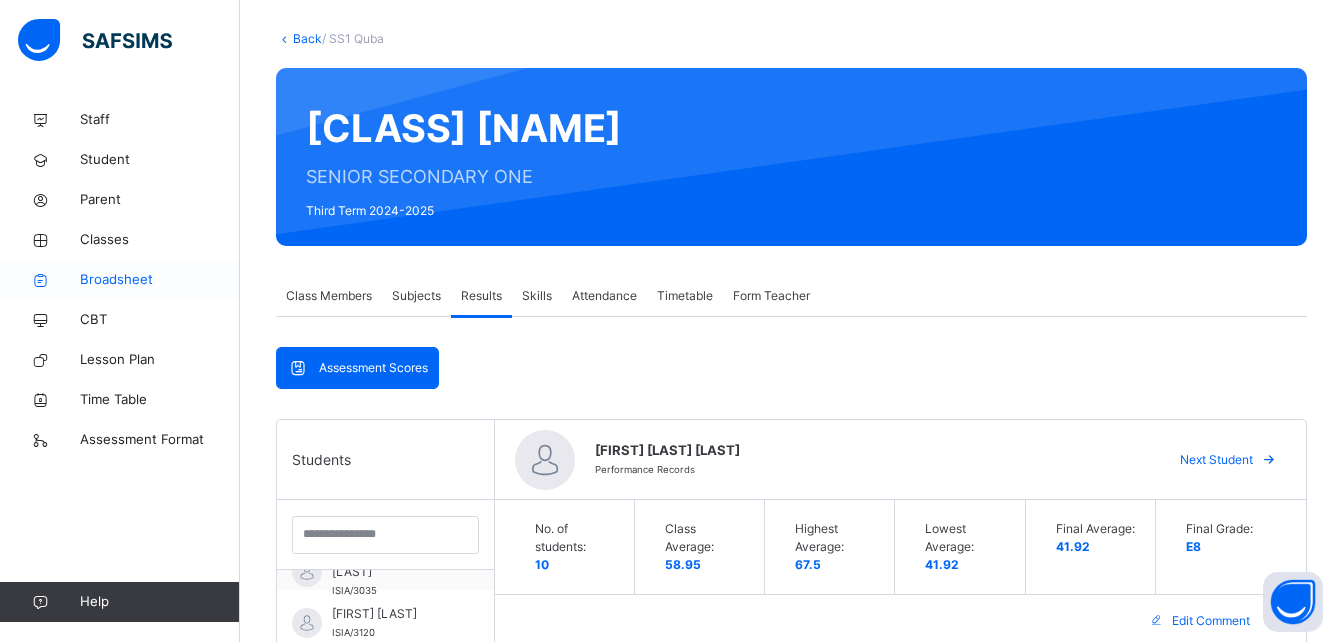 click on "Broadsheet" at bounding box center (160, 280) 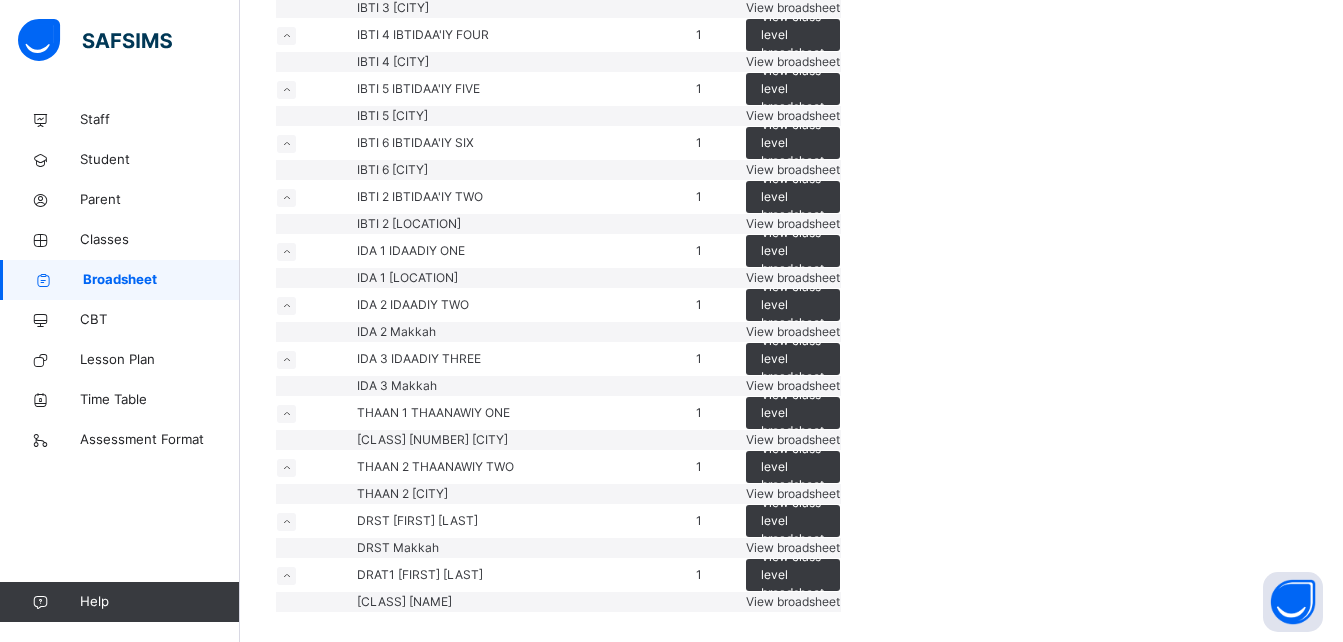 scroll, scrollTop: 4700, scrollLeft: 0, axis: vertical 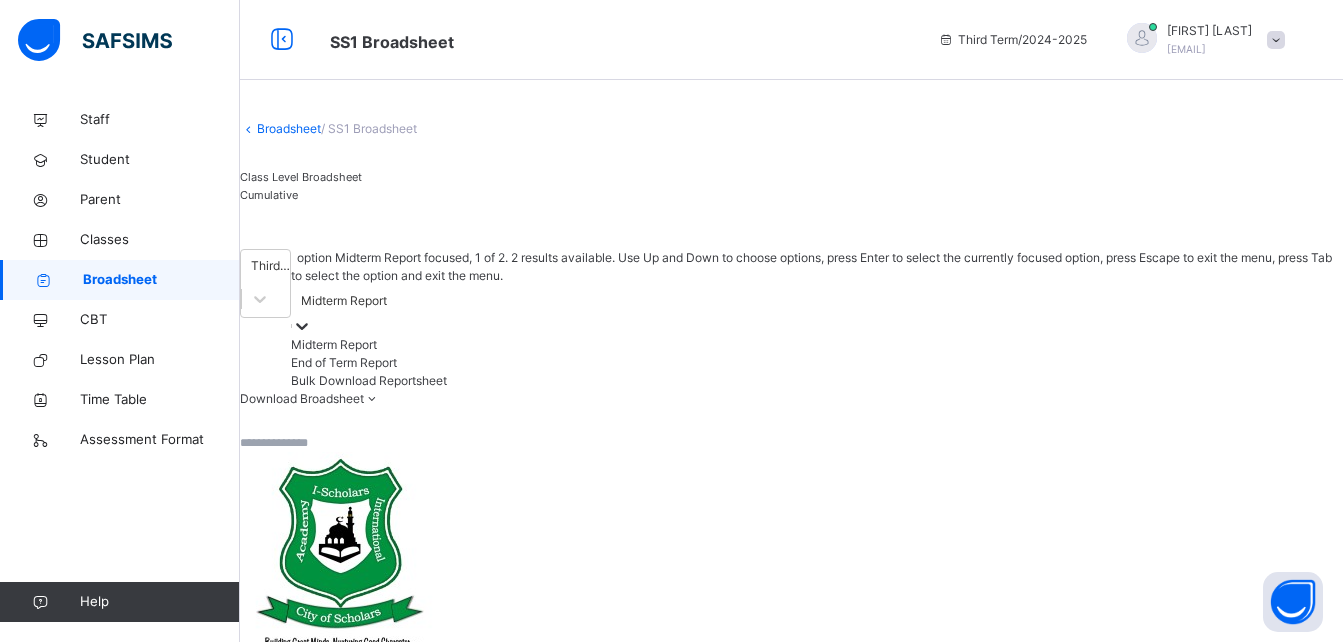 click at bounding box center (302, 326) 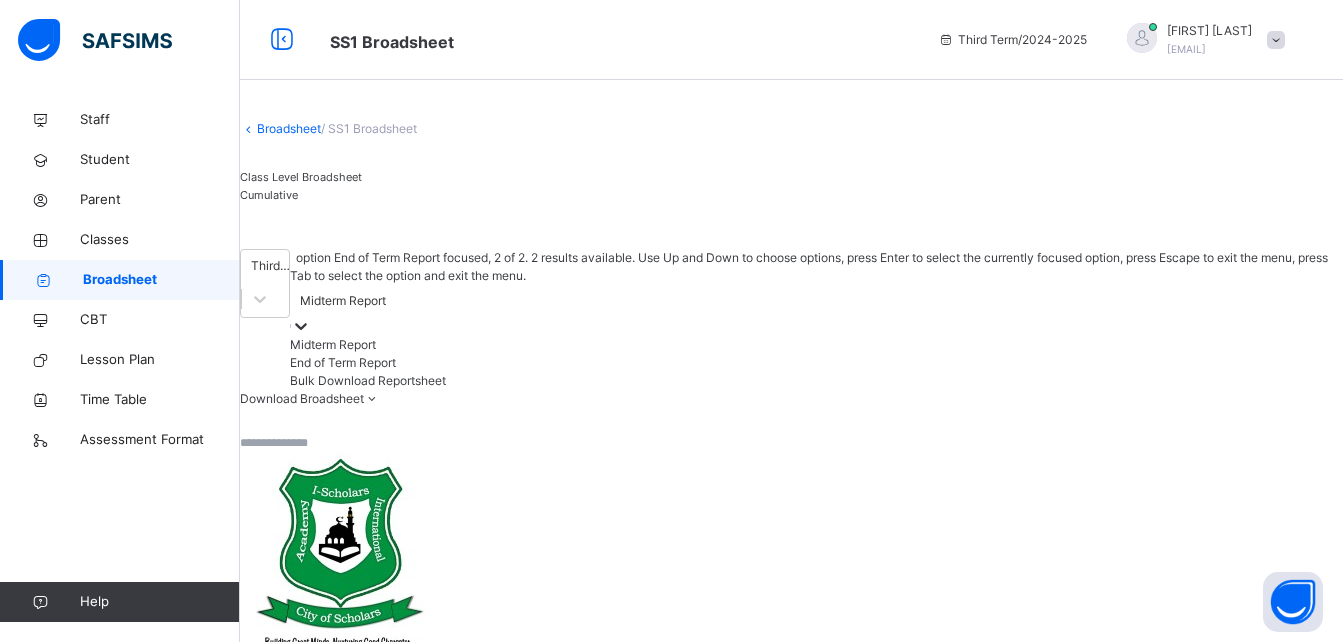 drag, startPoint x: 1026, startPoint y: 403, endPoint x: 964, endPoint y: 404, distance: 62.008064 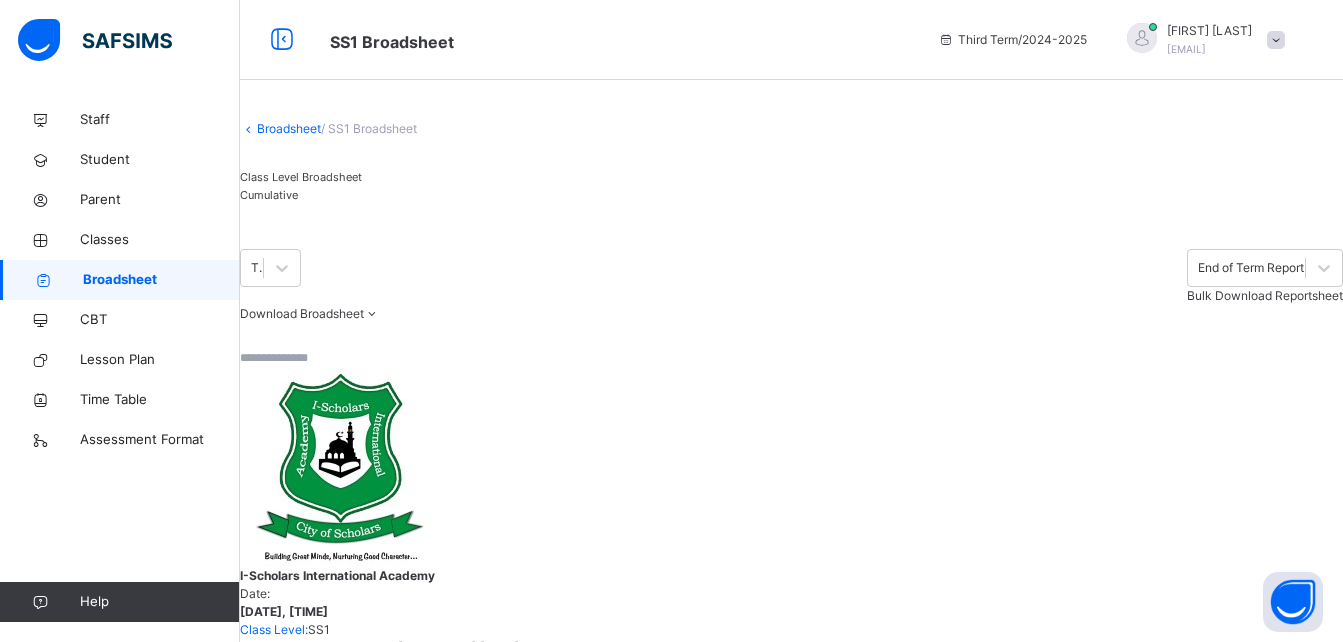 click on "Cumulative" at bounding box center [269, 195] 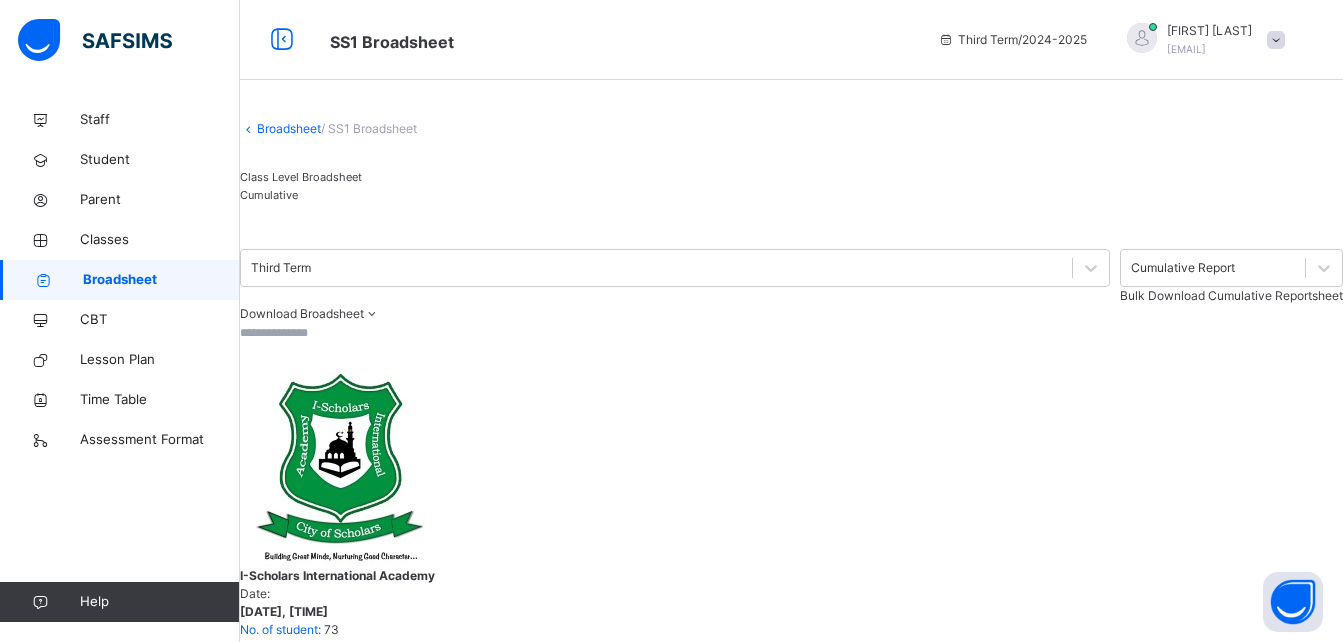 click on "Bulk Download Cumulative Reportsheet" at bounding box center [1231, 295] 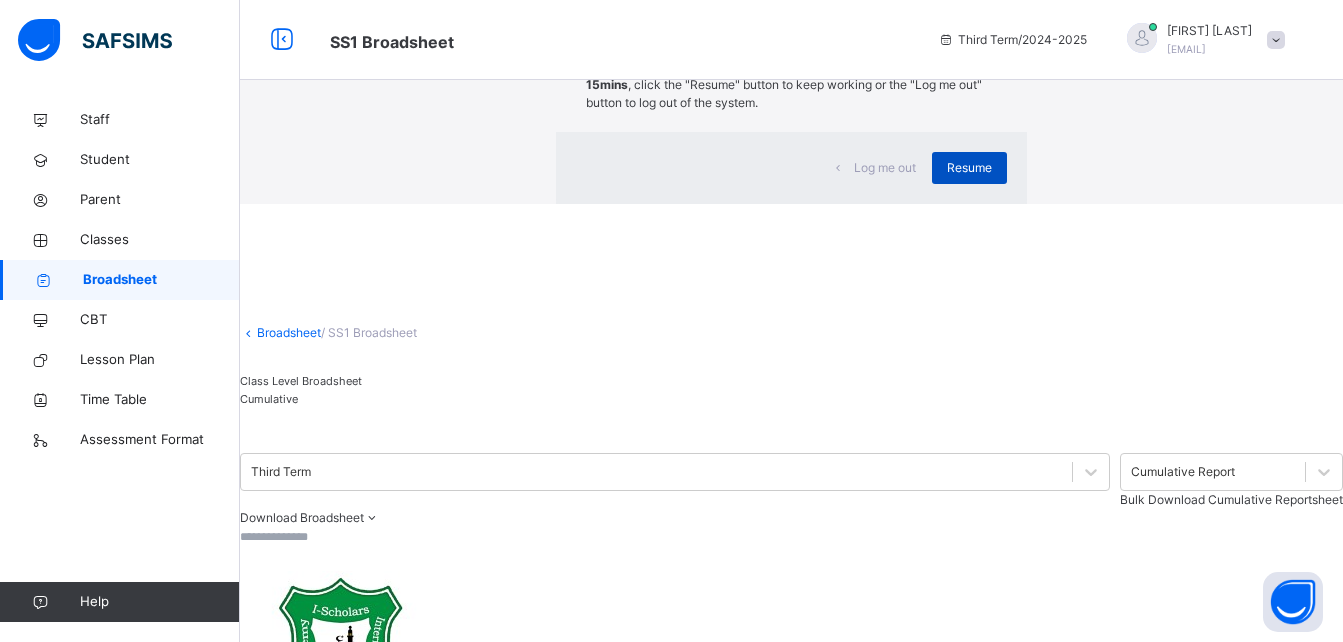 click on "Resume" at bounding box center (969, 168) 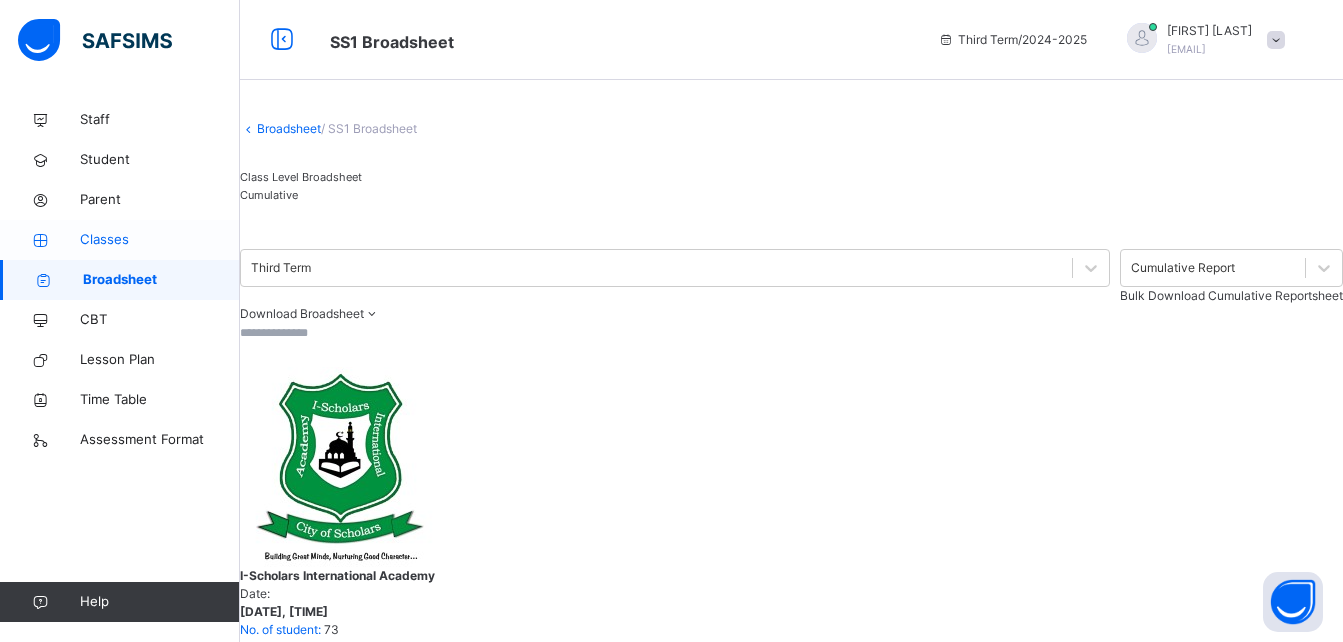 click on "Classes" at bounding box center (160, 240) 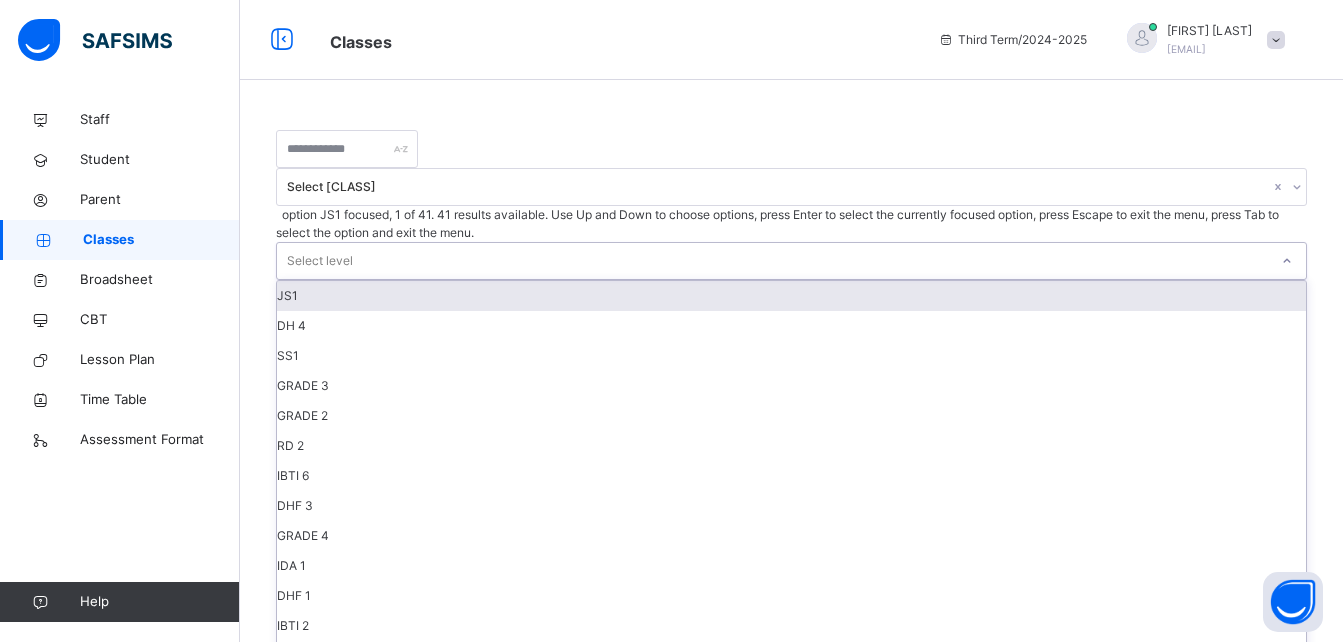 click on "Select level" at bounding box center [772, 261] 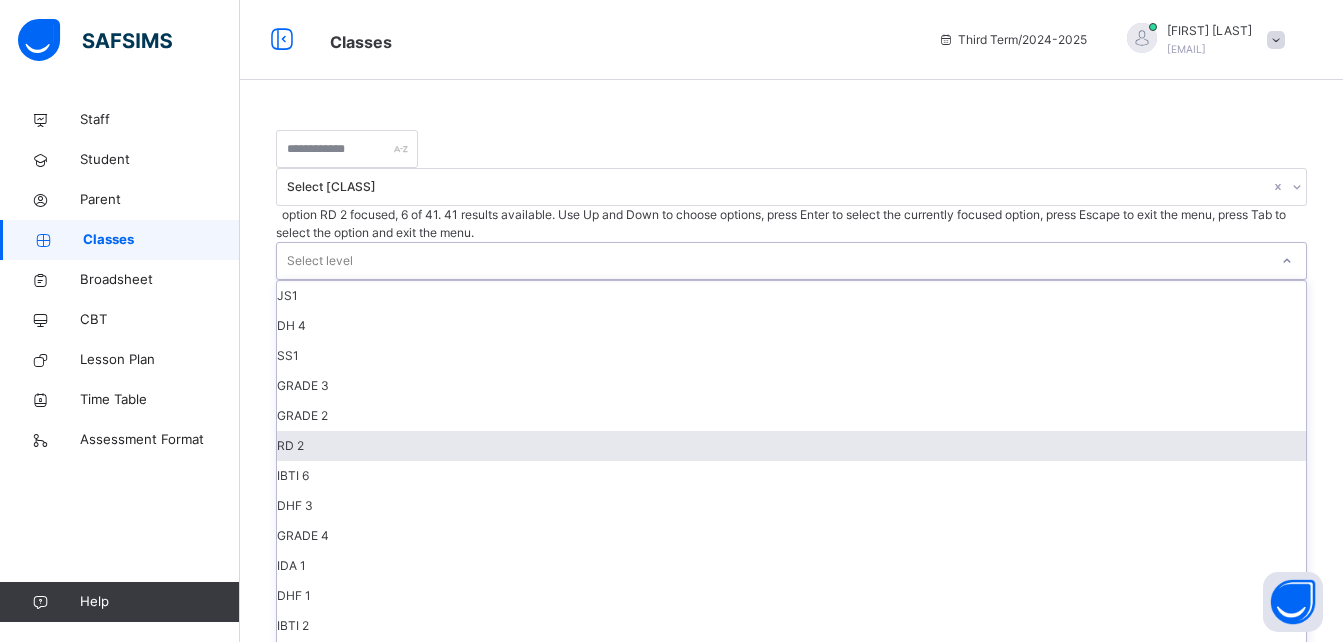 scroll, scrollTop: 400, scrollLeft: 0, axis: vertical 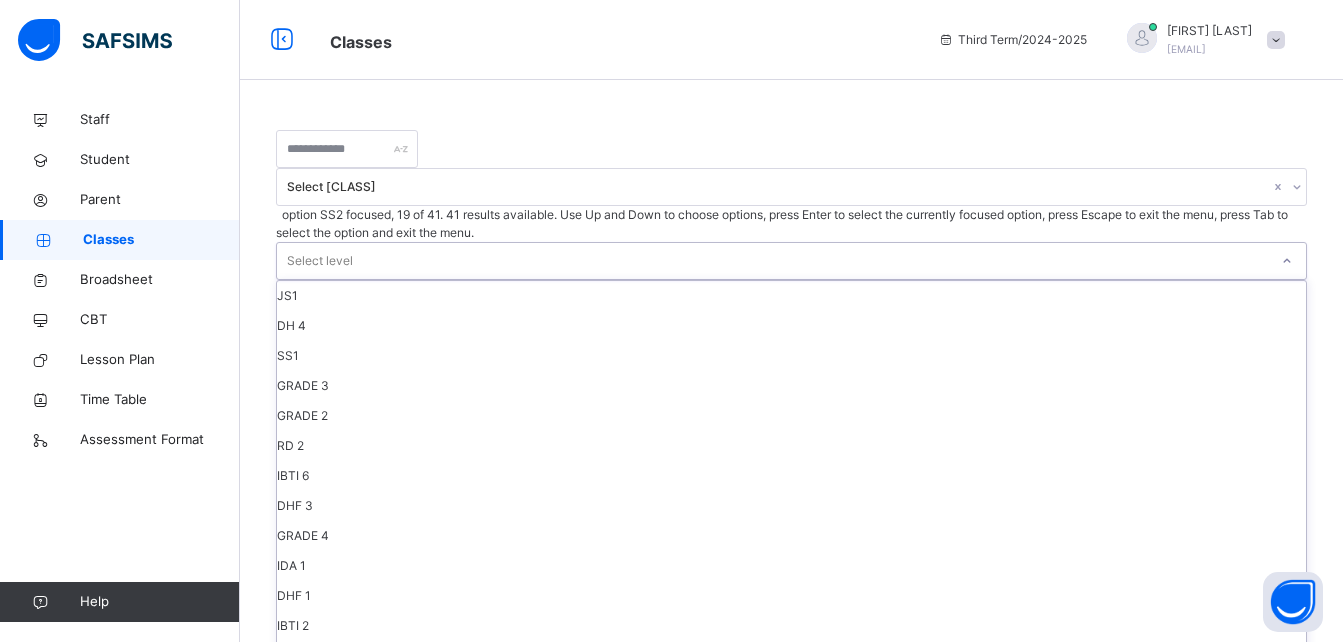 click on "SS2" at bounding box center (791, 836) 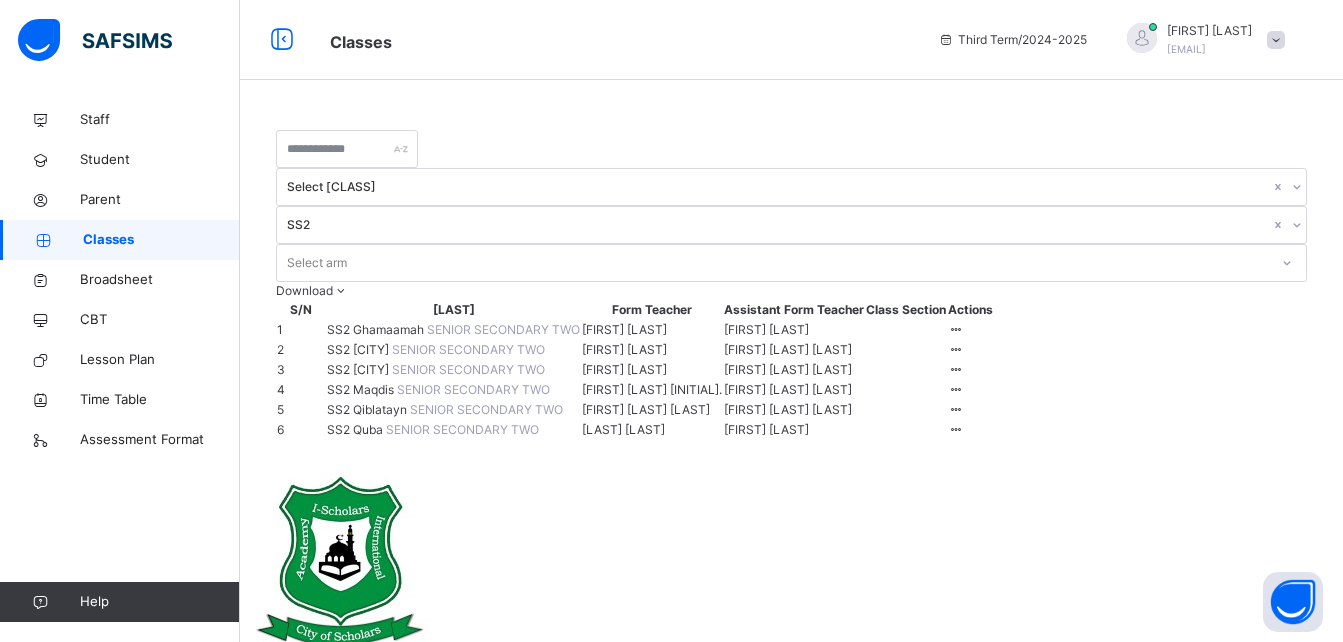 click on "SS2   Qiblatayn" at bounding box center [368, 409] 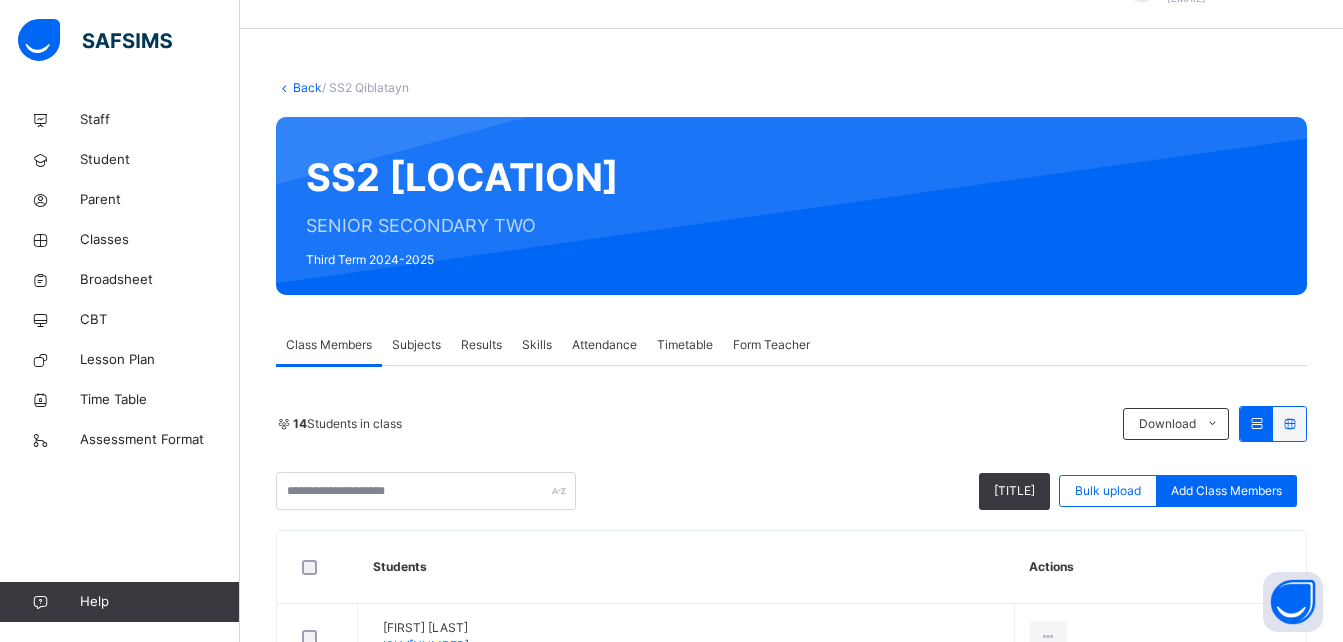 scroll, scrollTop: 200, scrollLeft: 0, axis: vertical 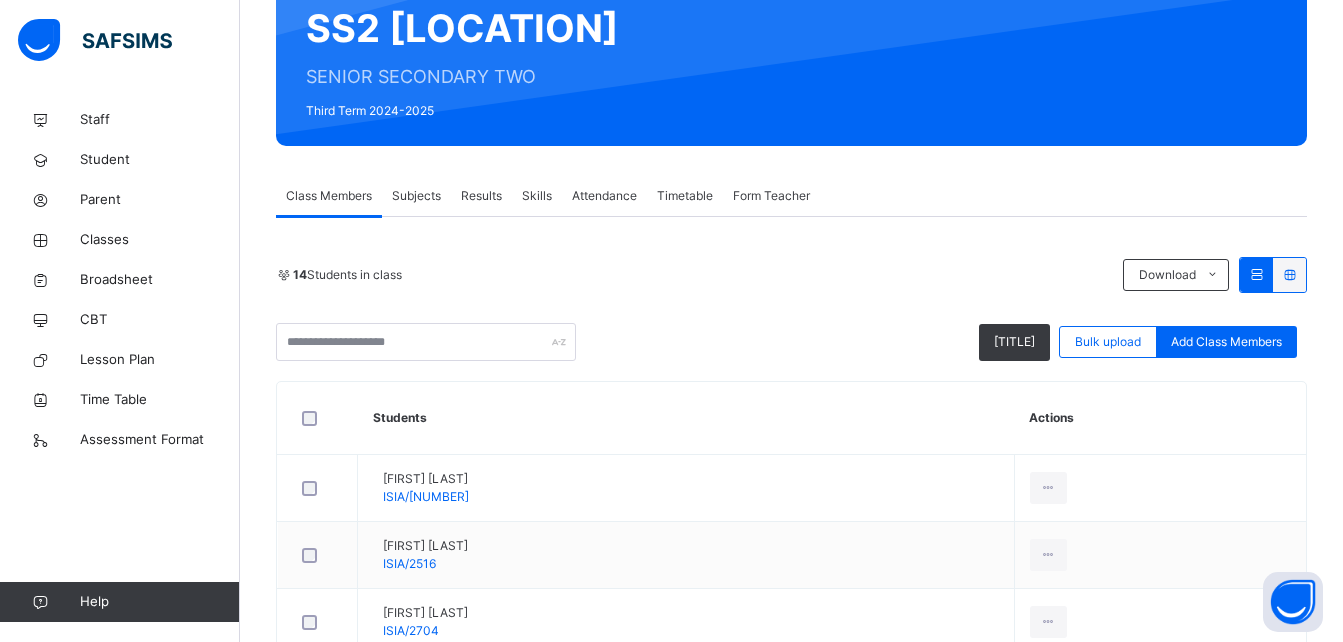 click on "Results" at bounding box center (481, 196) 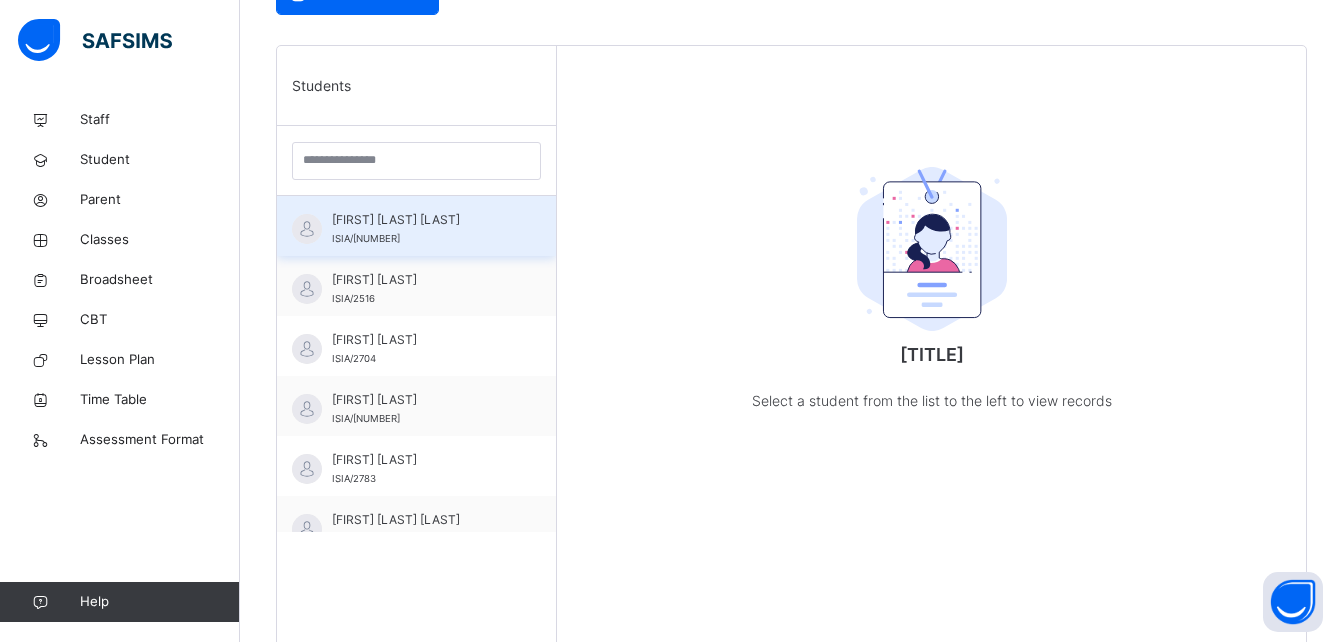 scroll, scrollTop: 500, scrollLeft: 0, axis: vertical 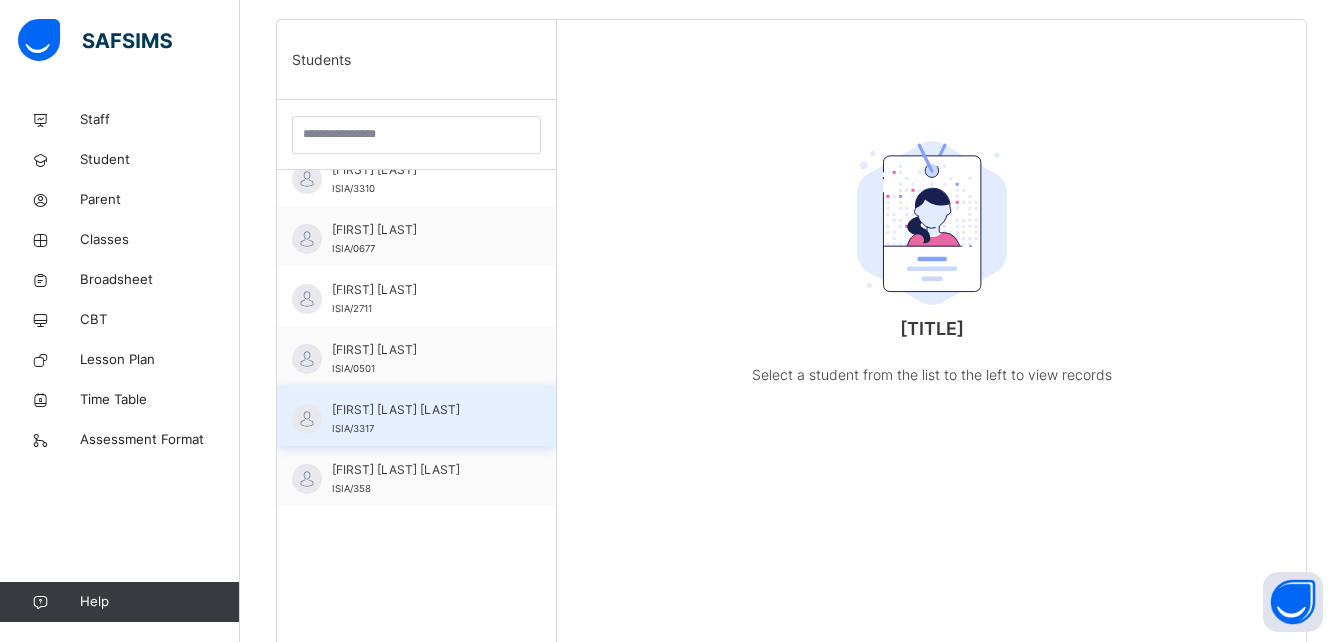click on "[FIRST] [LAST] [LAST]" at bounding box center [421, 410] 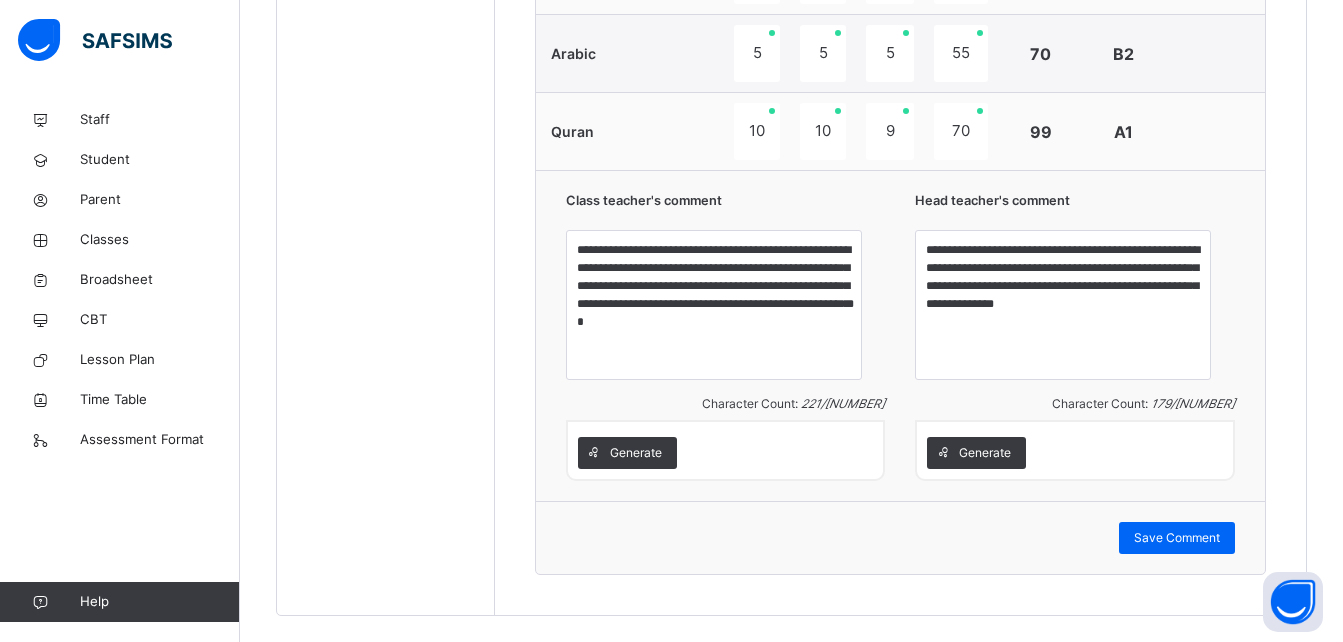 scroll, scrollTop: 1558, scrollLeft: 0, axis: vertical 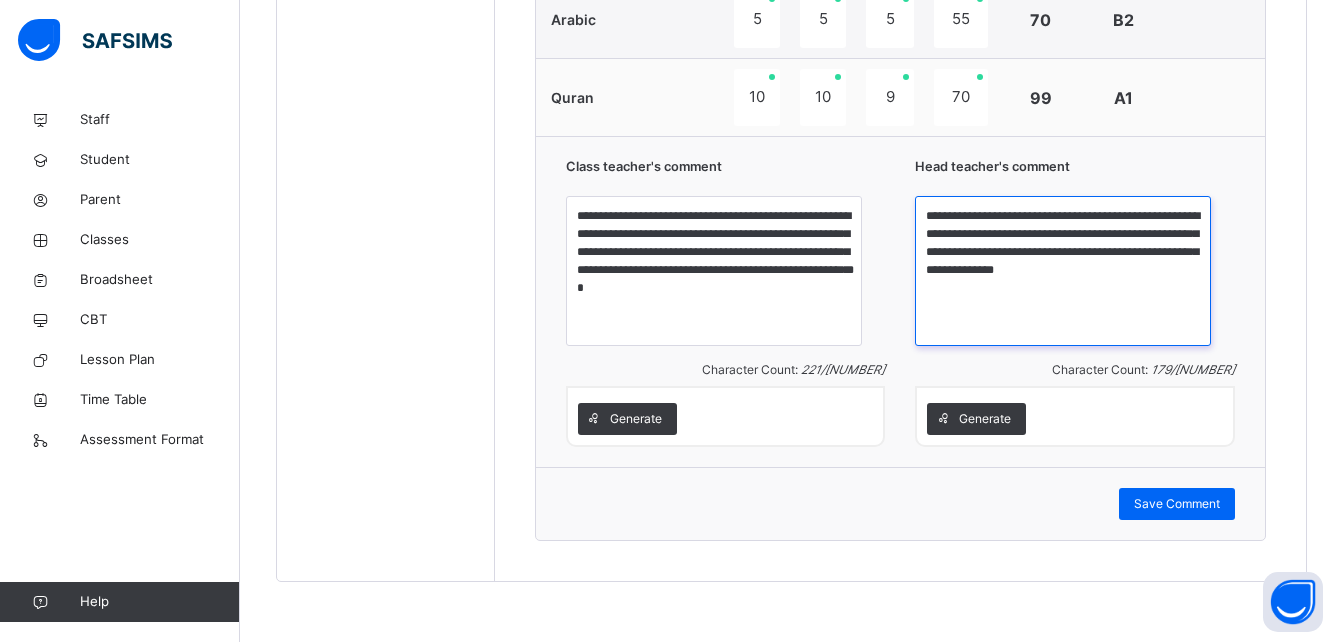 click on "**********" at bounding box center (1063, 271) 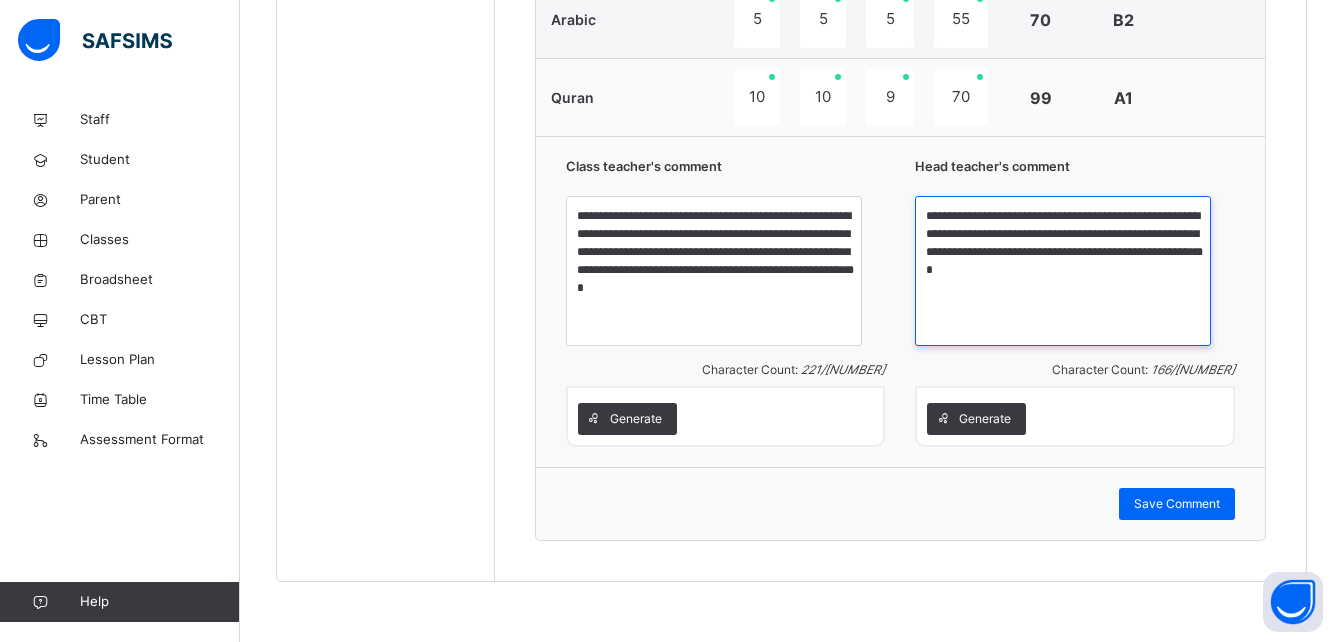 click on "**********" at bounding box center (1063, 271) 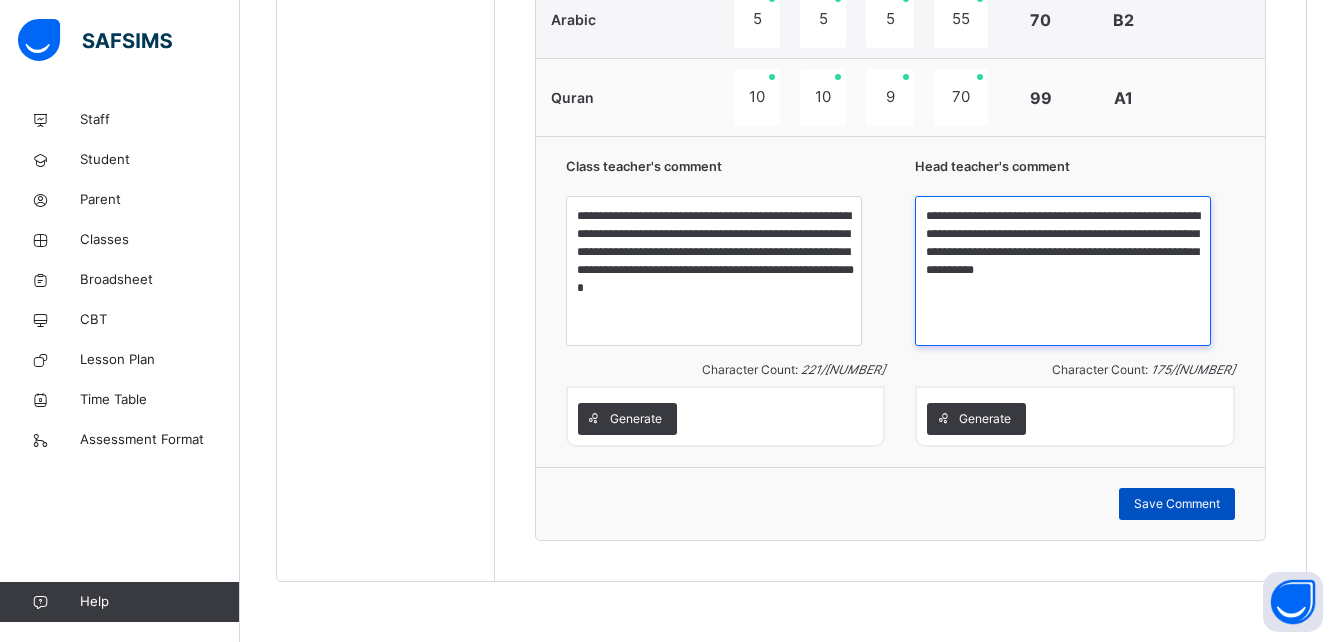 type on "**********" 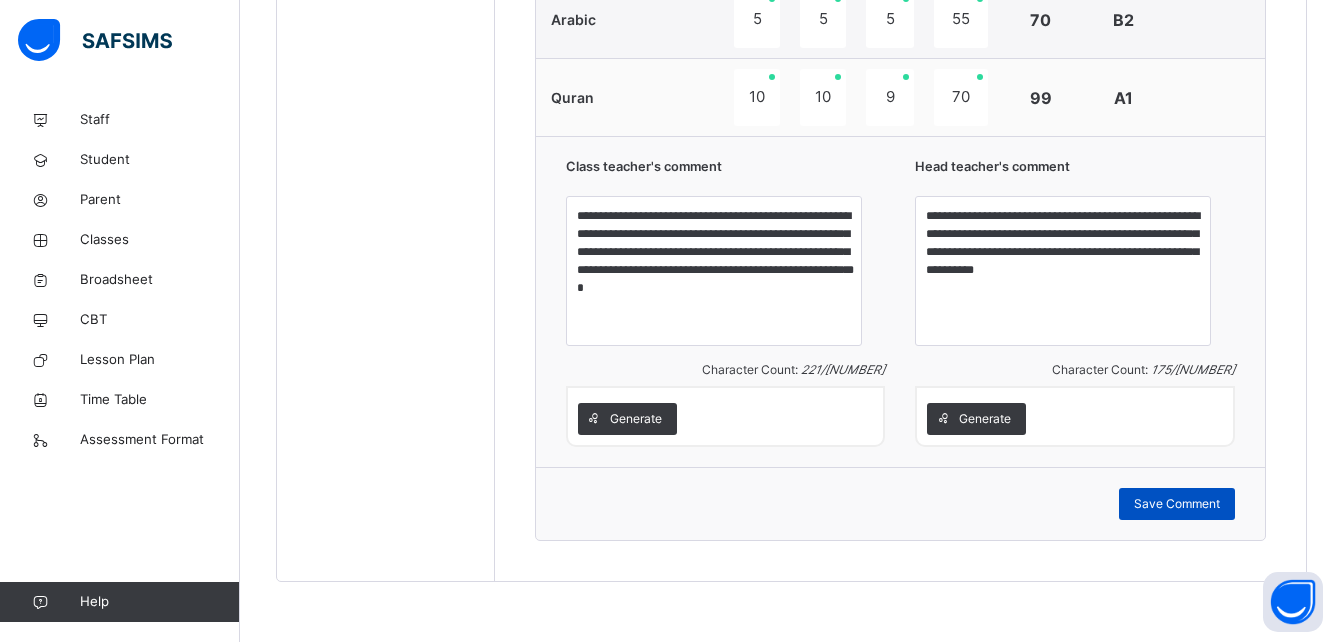 click on "Save Comment" at bounding box center (1177, 504) 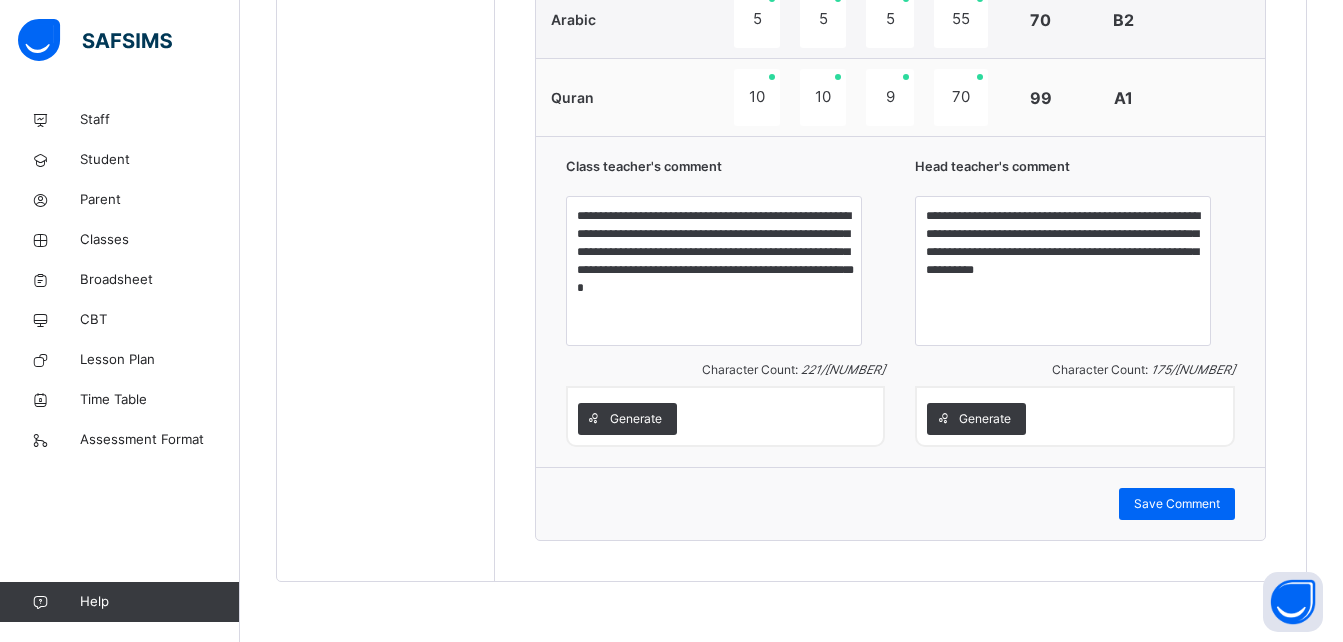 drag, startPoint x: 1014, startPoint y: 267, endPoint x: 603, endPoint y: 291, distance: 411.70013 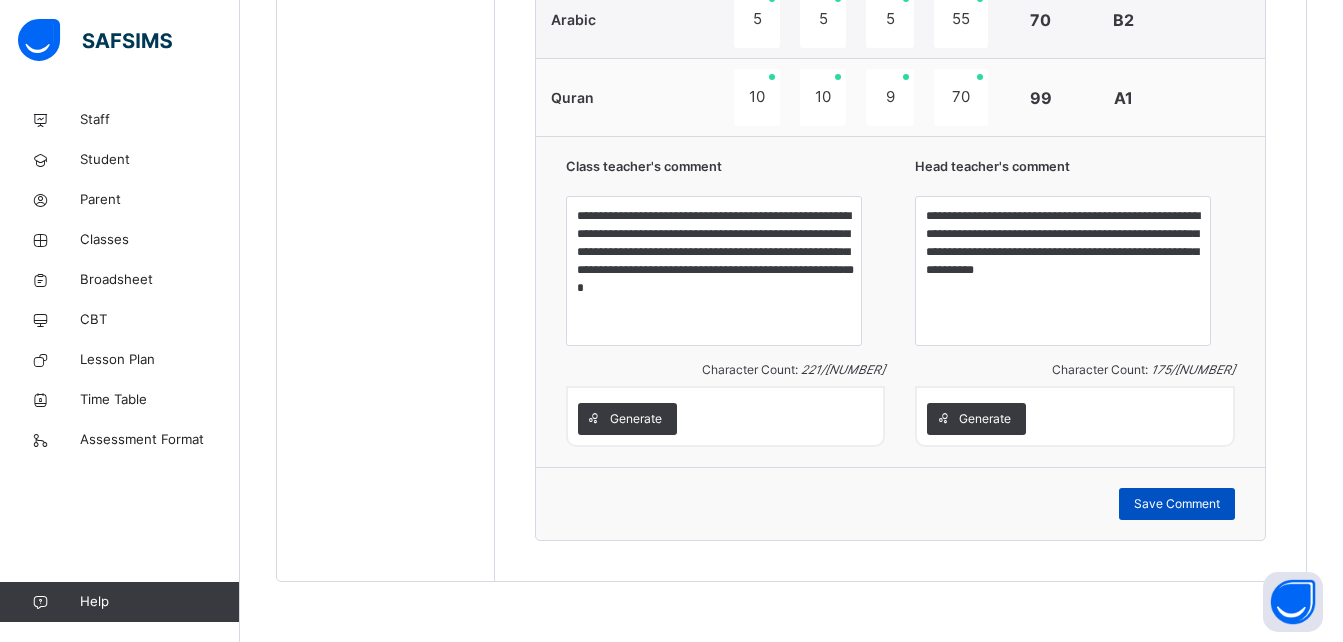 click on "Save Comment" at bounding box center (1177, 504) 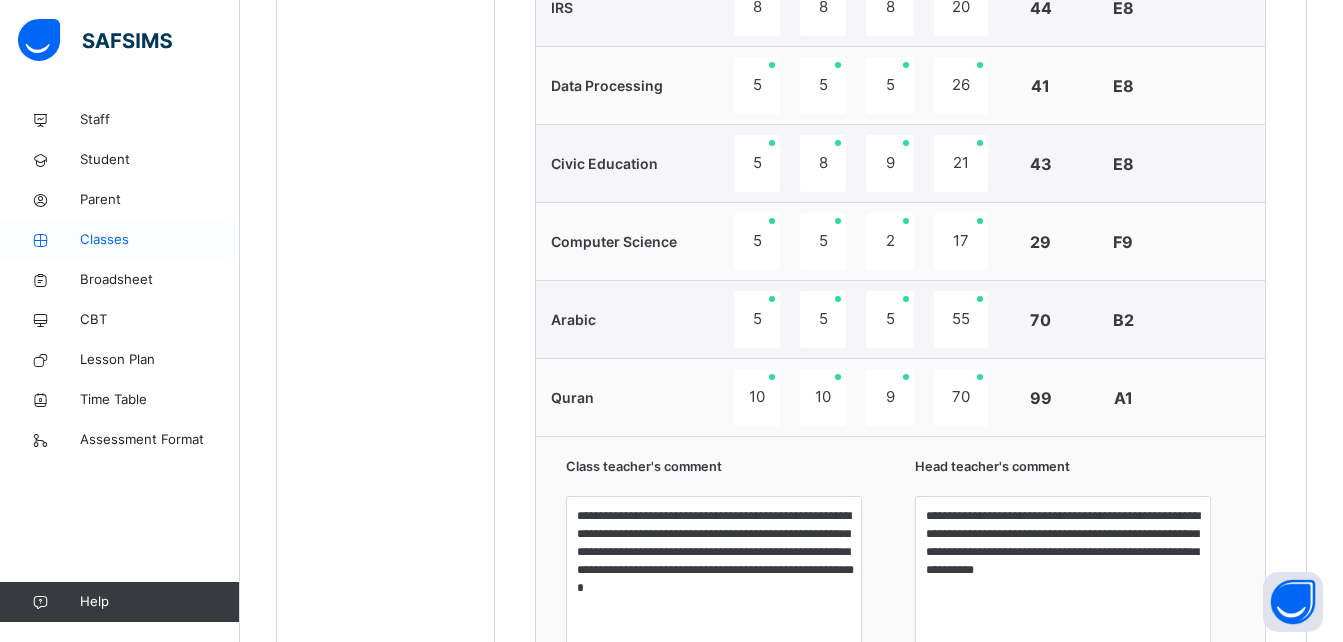 scroll, scrollTop: 1058, scrollLeft: 0, axis: vertical 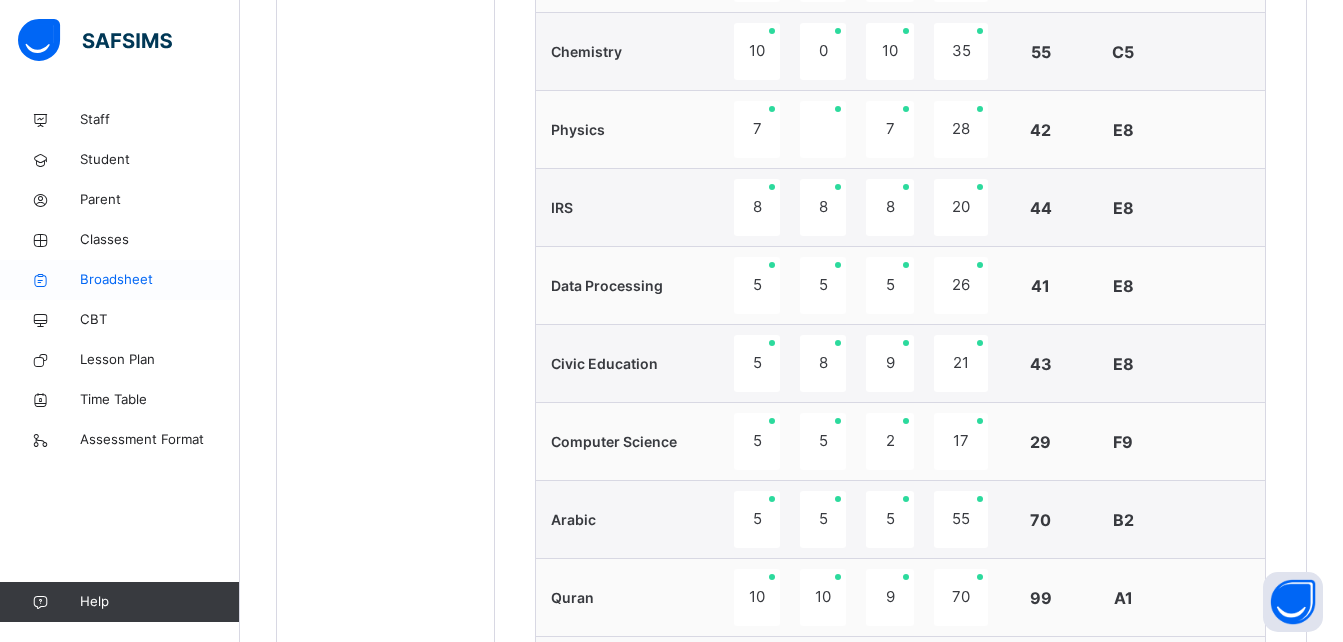 click on "Broadsheet" at bounding box center (160, 280) 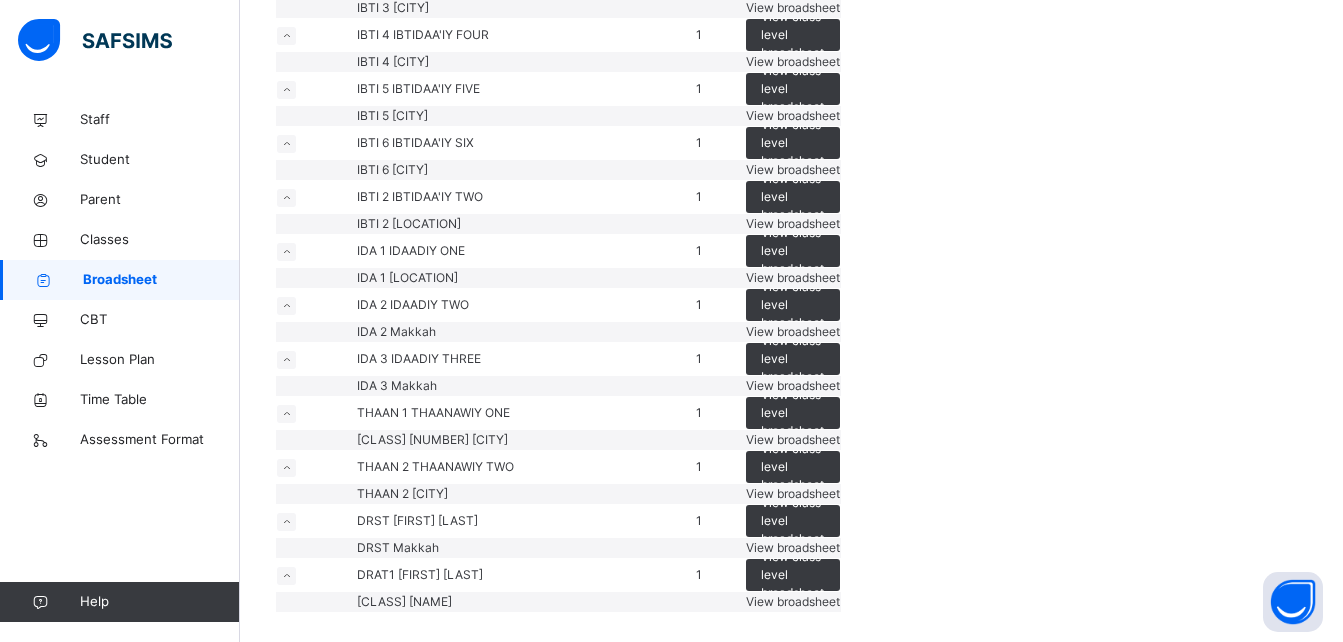 scroll, scrollTop: 5000, scrollLeft: 0, axis: vertical 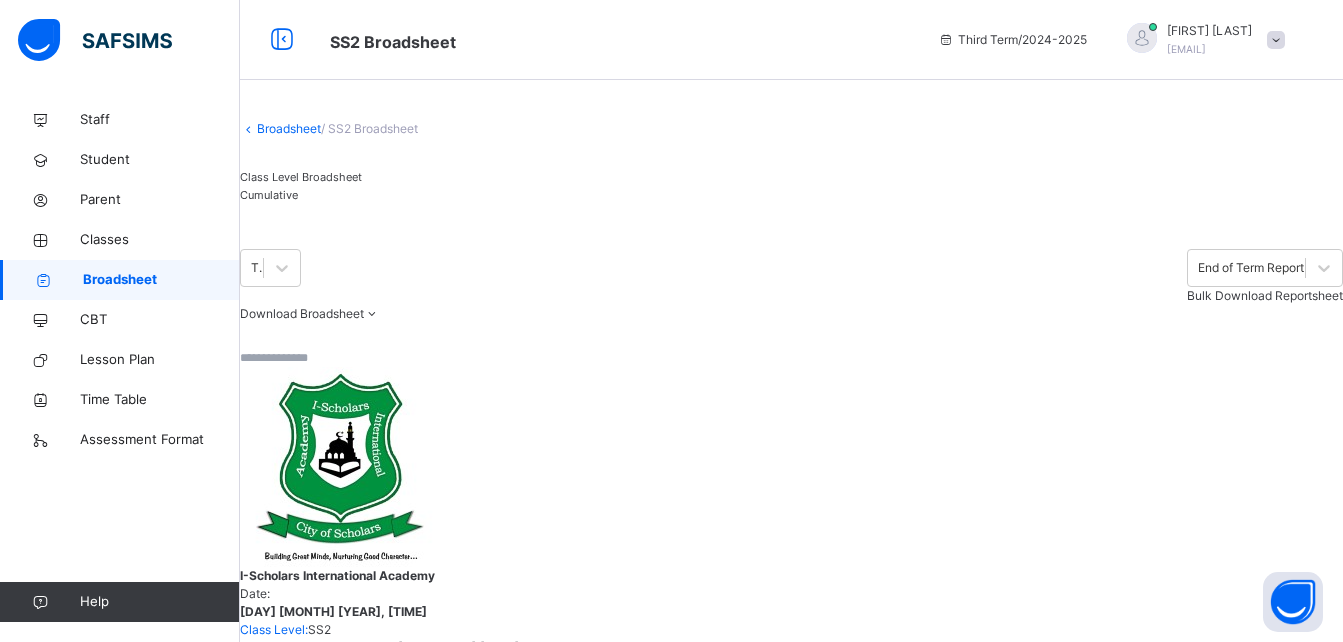 drag, startPoint x: 475, startPoint y: 242, endPoint x: 742, endPoint y: 283, distance: 270.1296 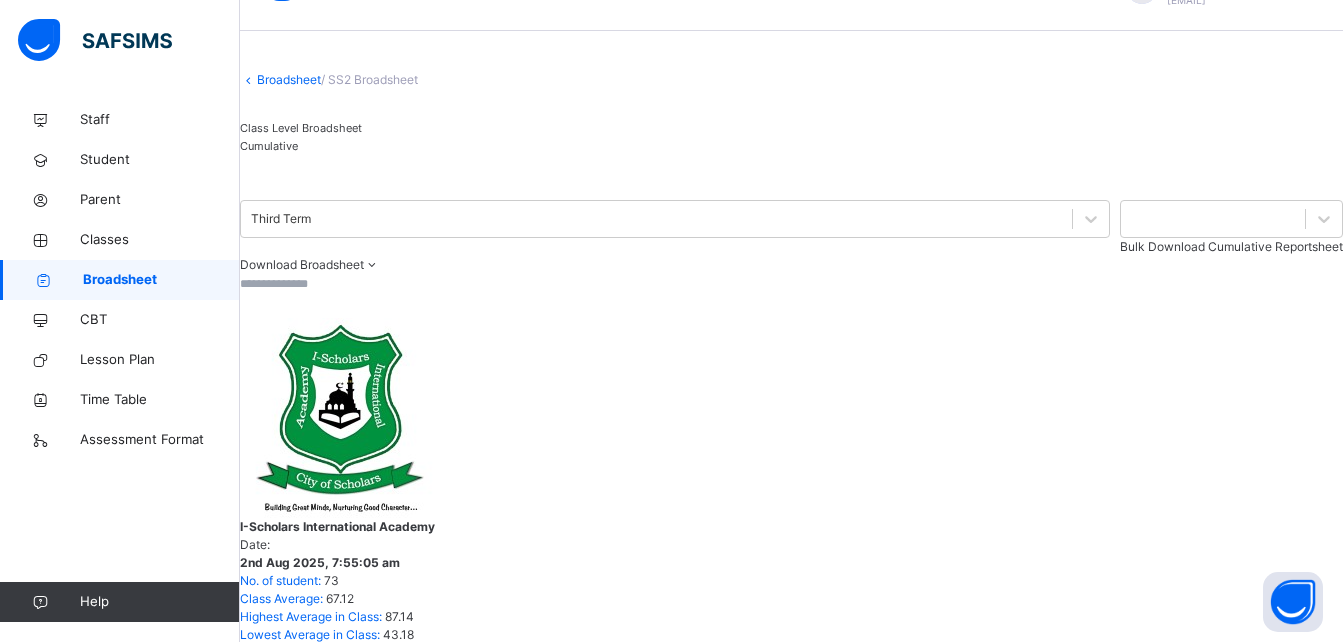 scroll, scrollTop: 0, scrollLeft: 0, axis: both 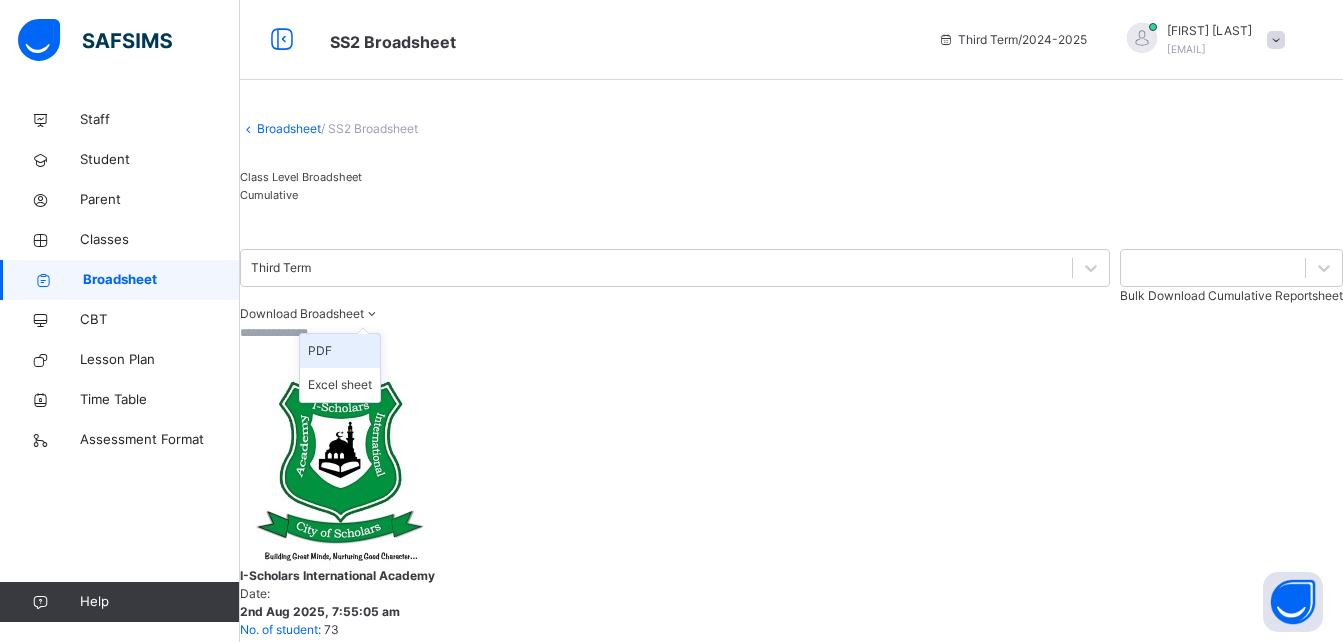 click on "PDF" at bounding box center (340, 351) 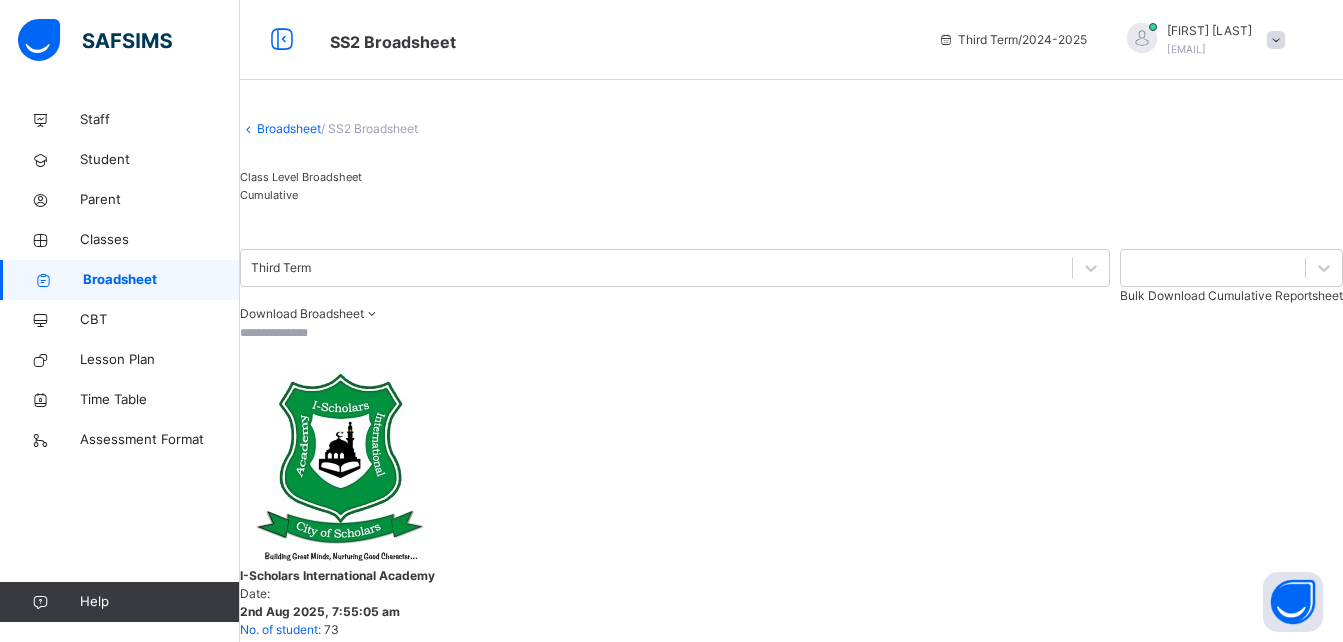 click on "Broadsheet" at bounding box center [289, 128] 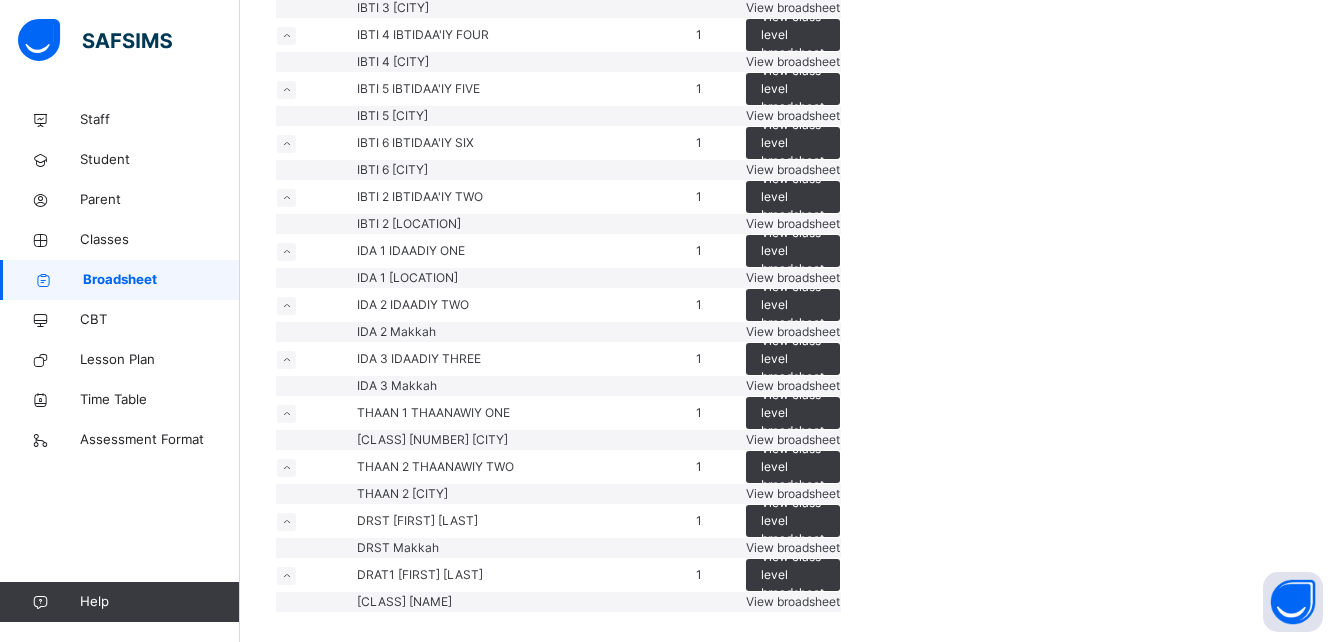 scroll, scrollTop: 4500, scrollLeft: 0, axis: vertical 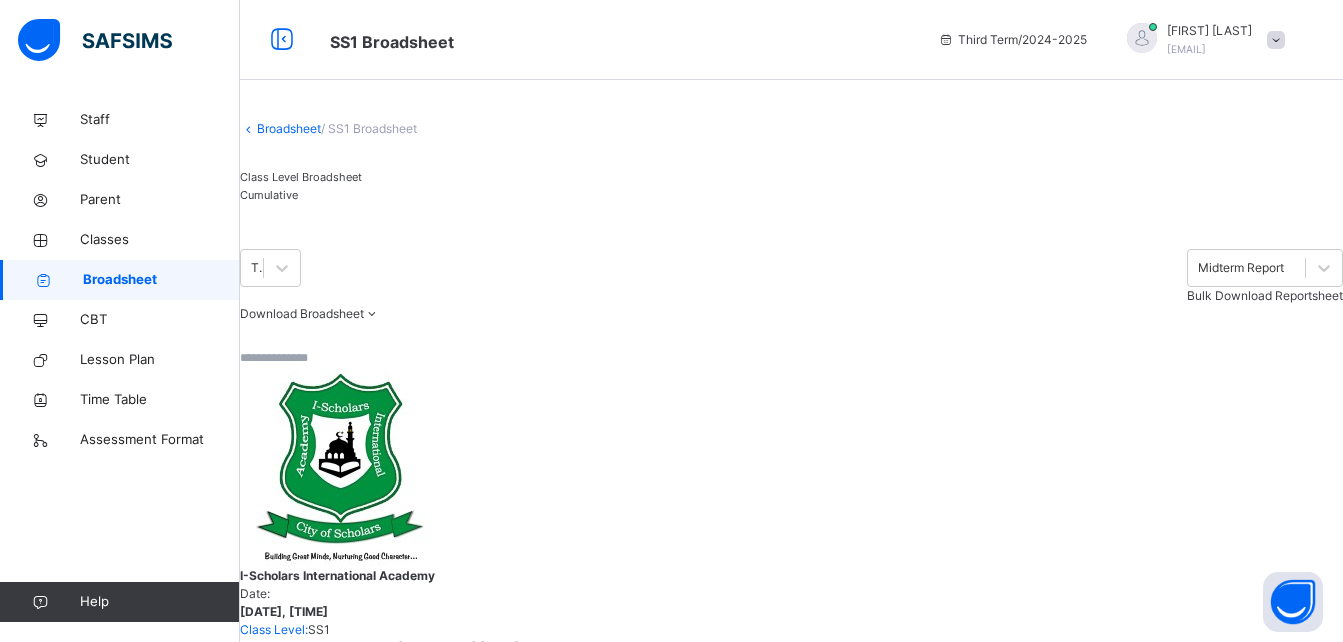 click on "Cumulative" at bounding box center (301, 195) 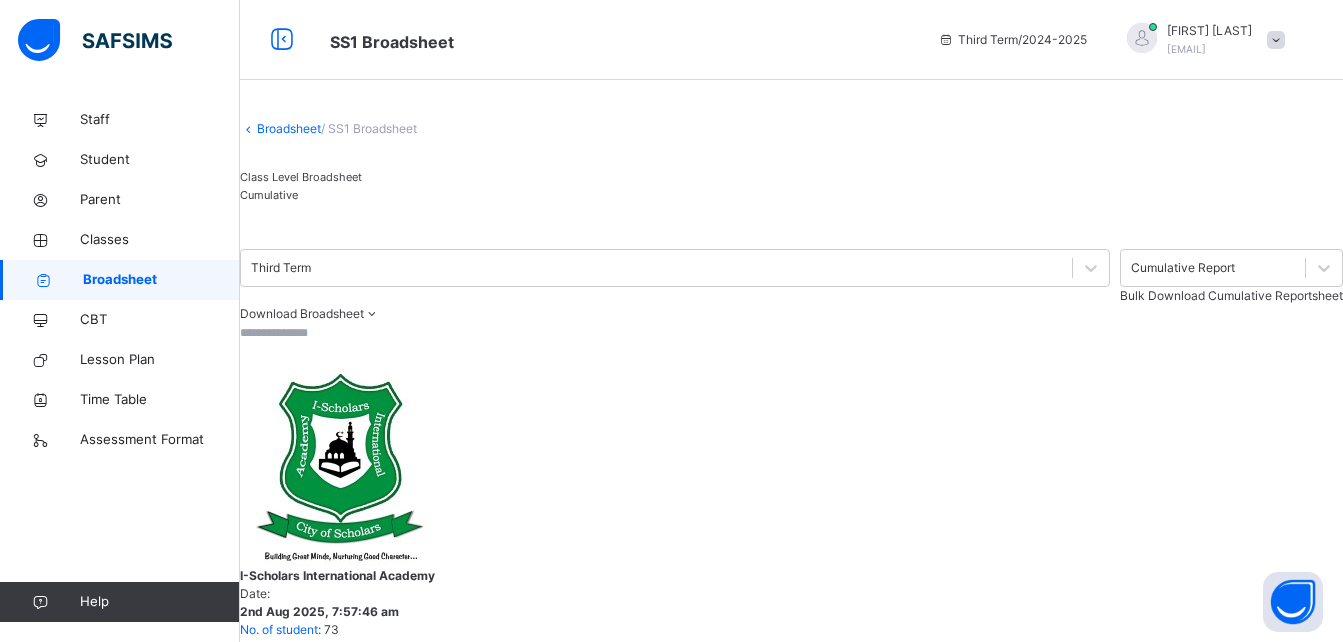 click on "Broadsheet" at bounding box center [289, 128] 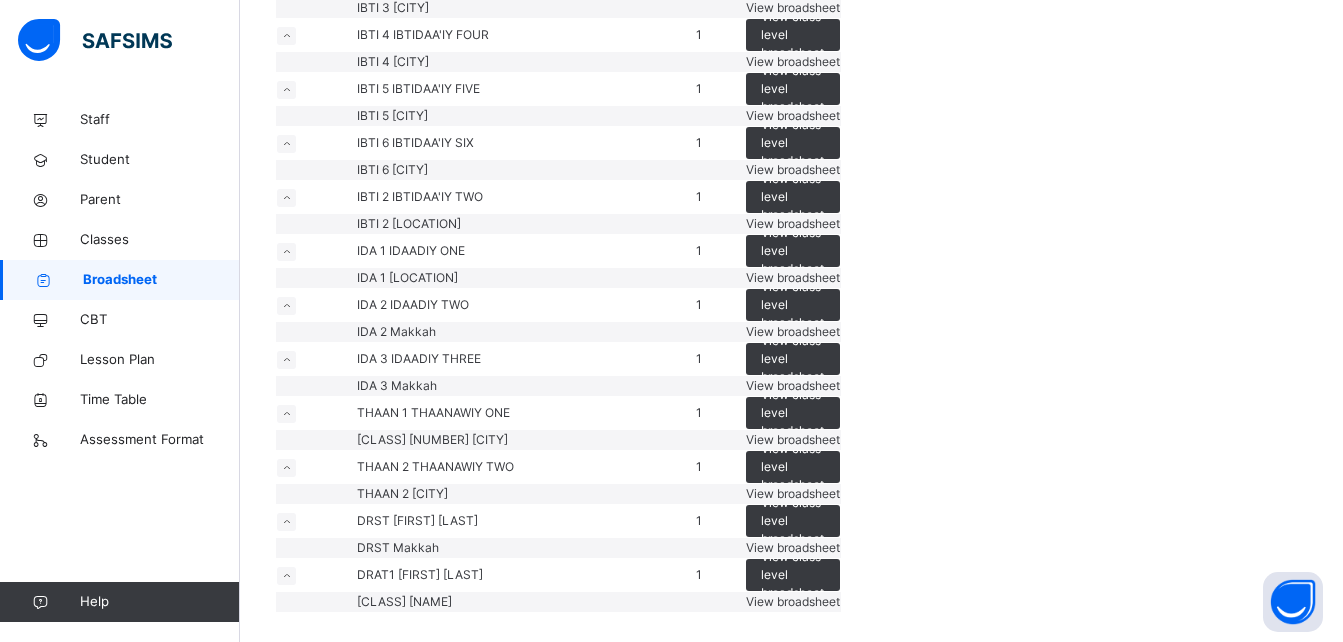 scroll, scrollTop: 4700, scrollLeft: 0, axis: vertical 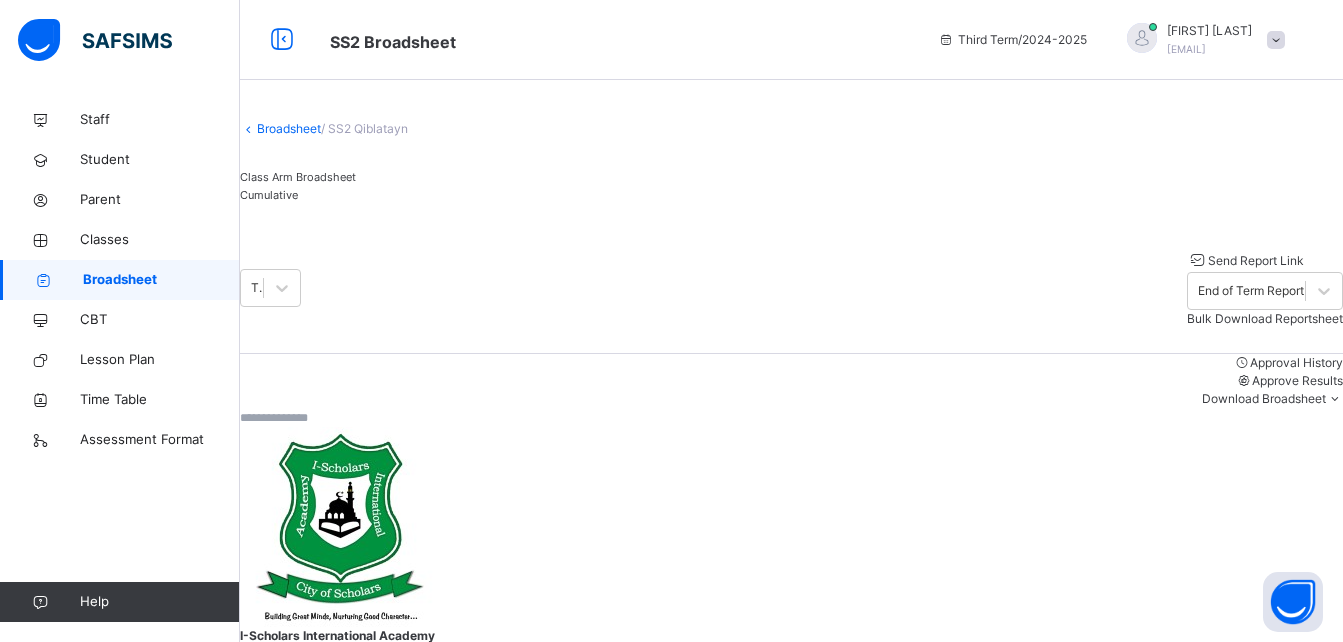 drag, startPoint x: 445, startPoint y: 199, endPoint x: 447, endPoint y: 227, distance: 28.071337 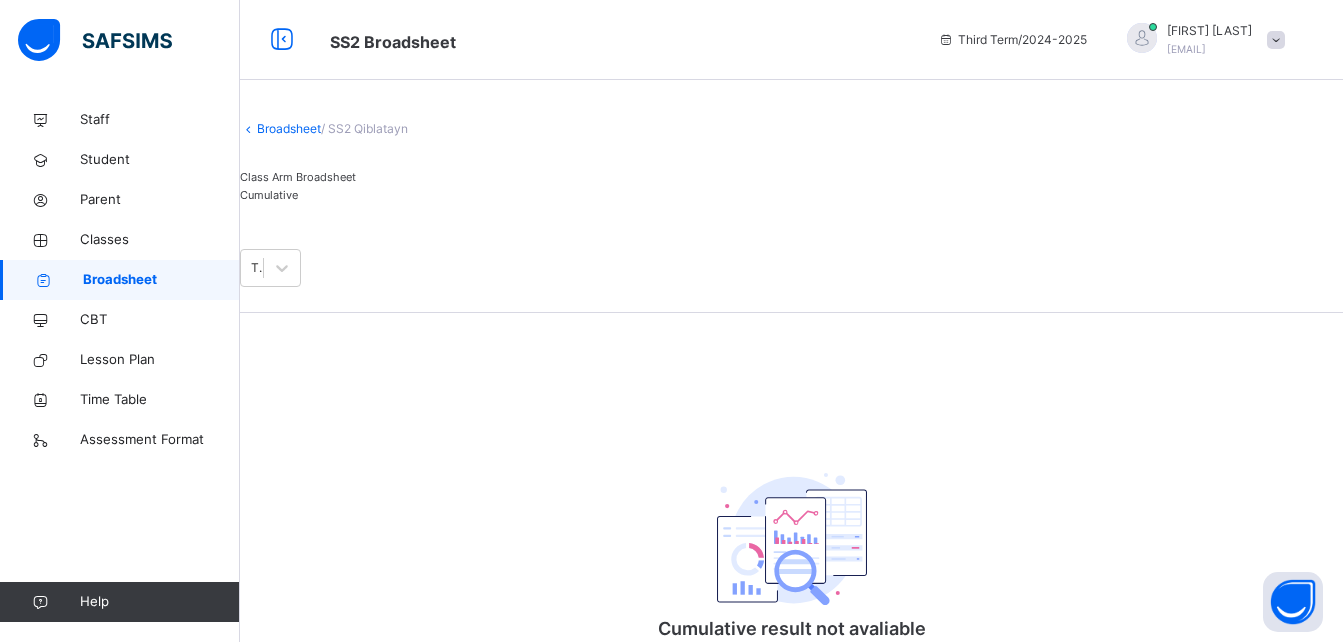 click on "Broadsheet" at bounding box center [289, 128] 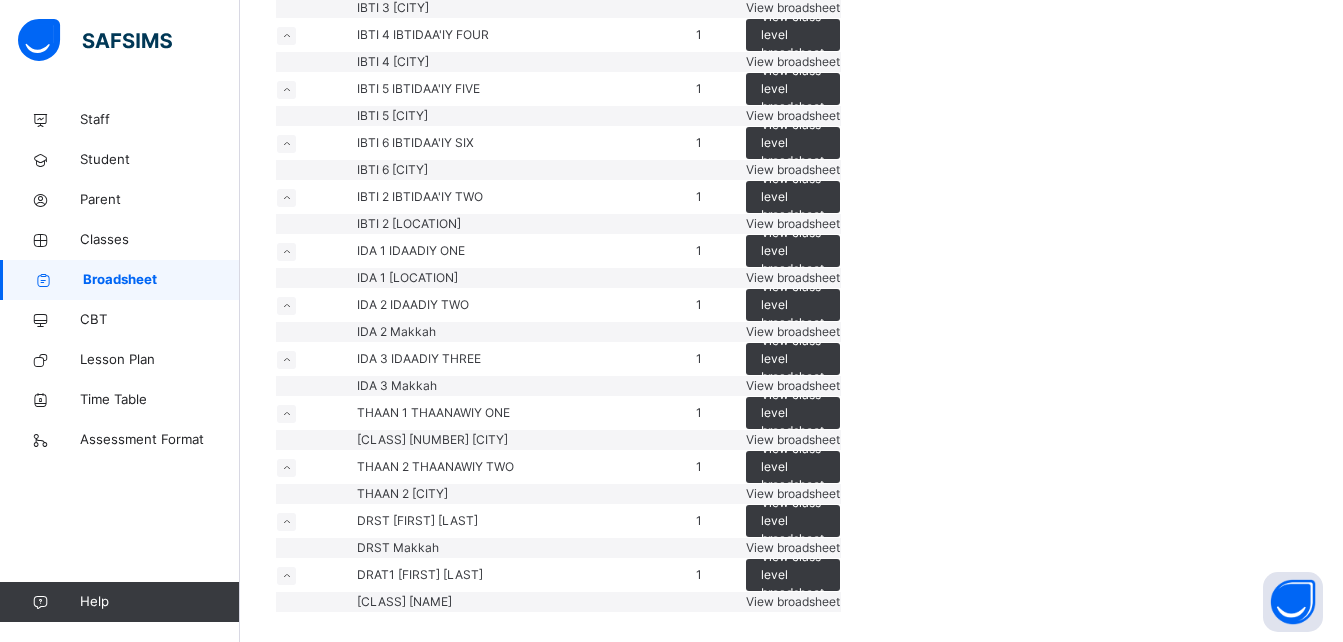 scroll, scrollTop: 4600, scrollLeft: 0, axis: vertical 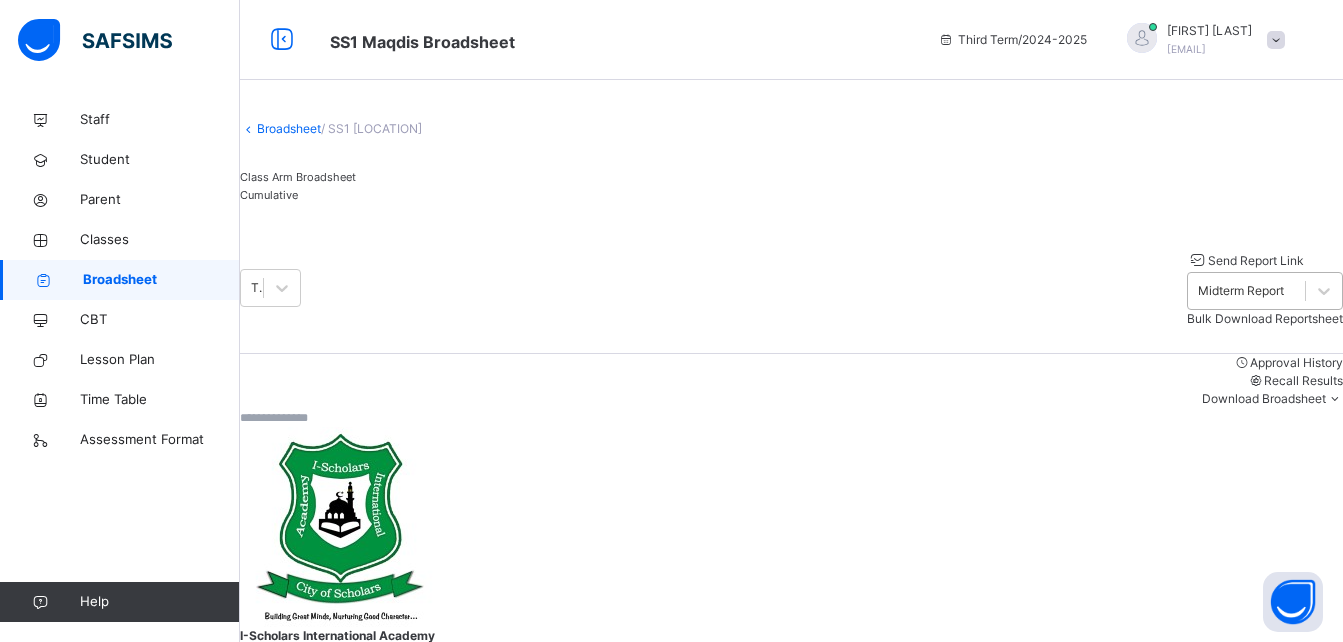 click on "Midterm Report" at bounding box center [1241, 291] 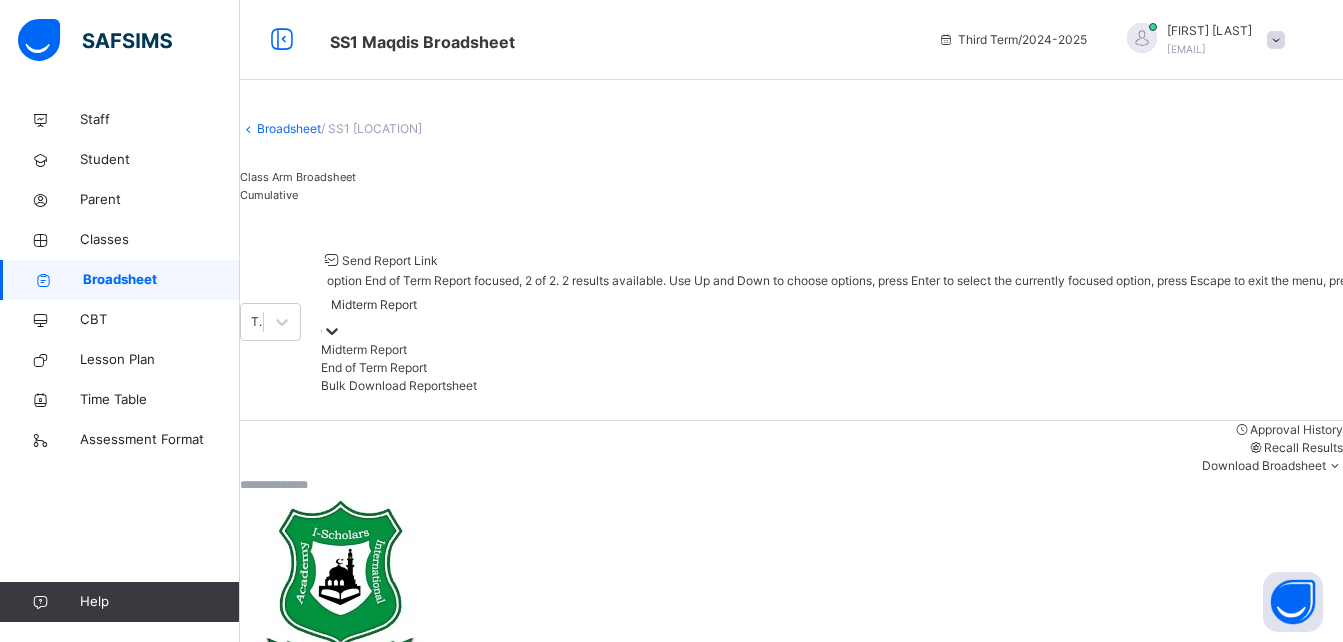 click on "End of Term Report" at bounding box center (959, 368) 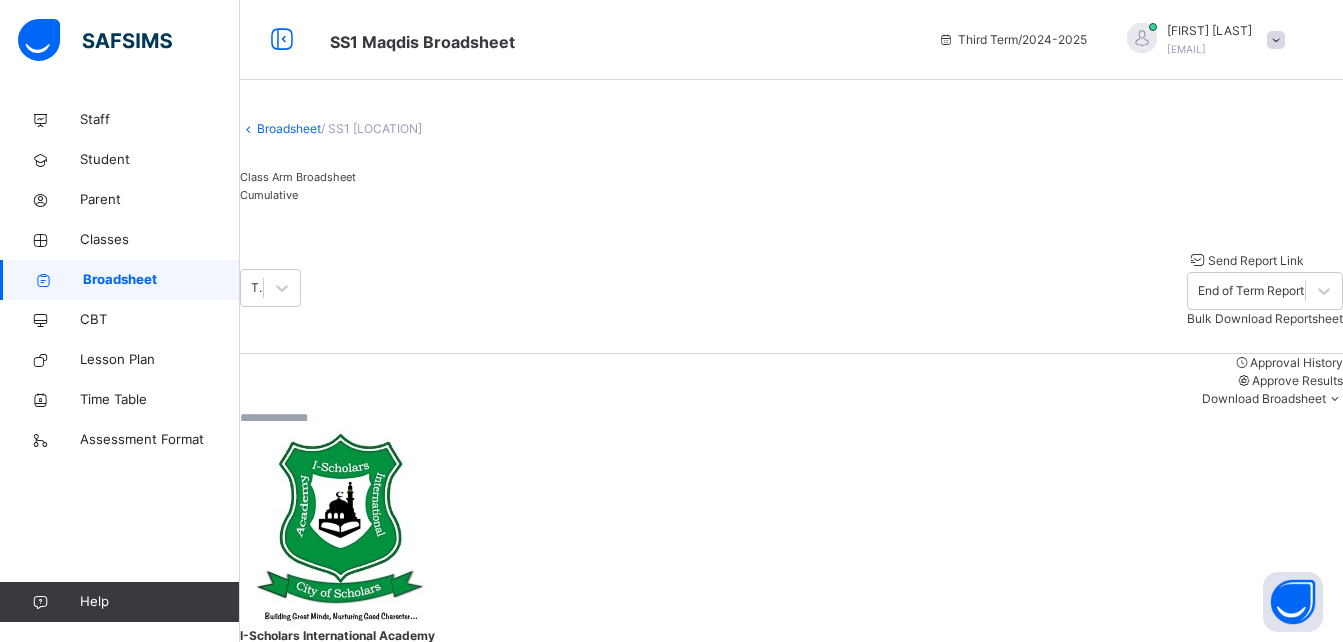 click on "Cumulative" at bounding box center [791, 195] 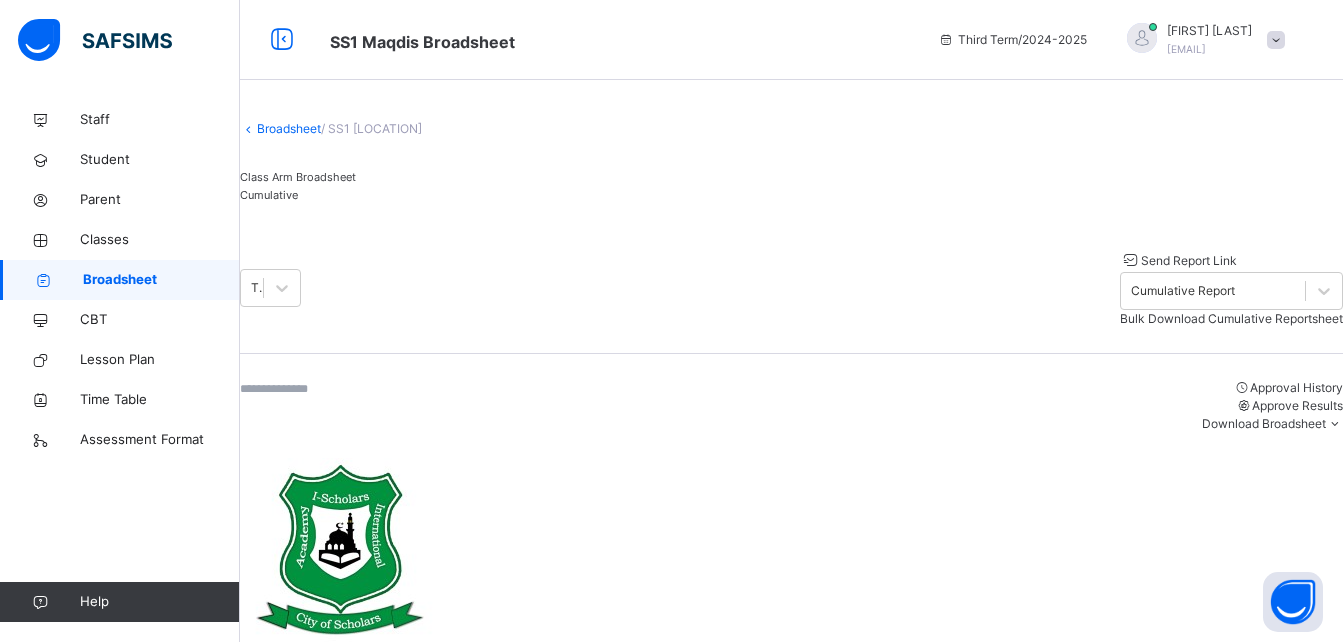 scroll, scrollTop: 600, scrollLeft: 0, axis: vertical 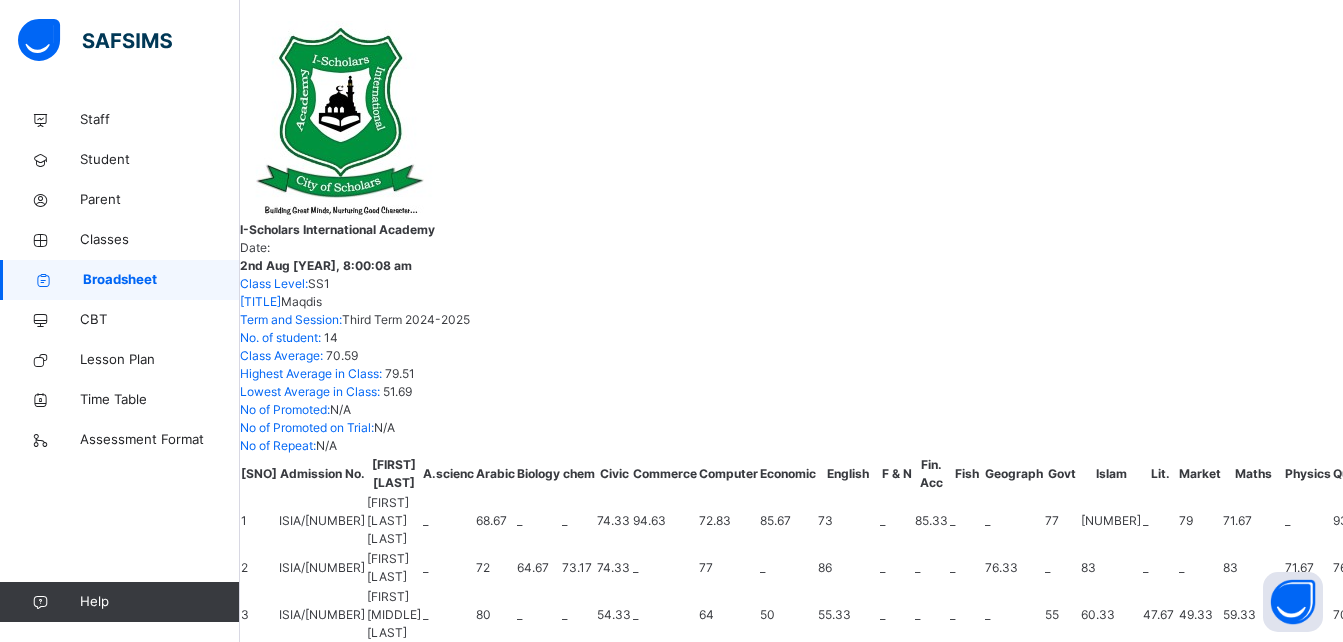 click on "ISIA/3583" at bounding box center [334, 1773] 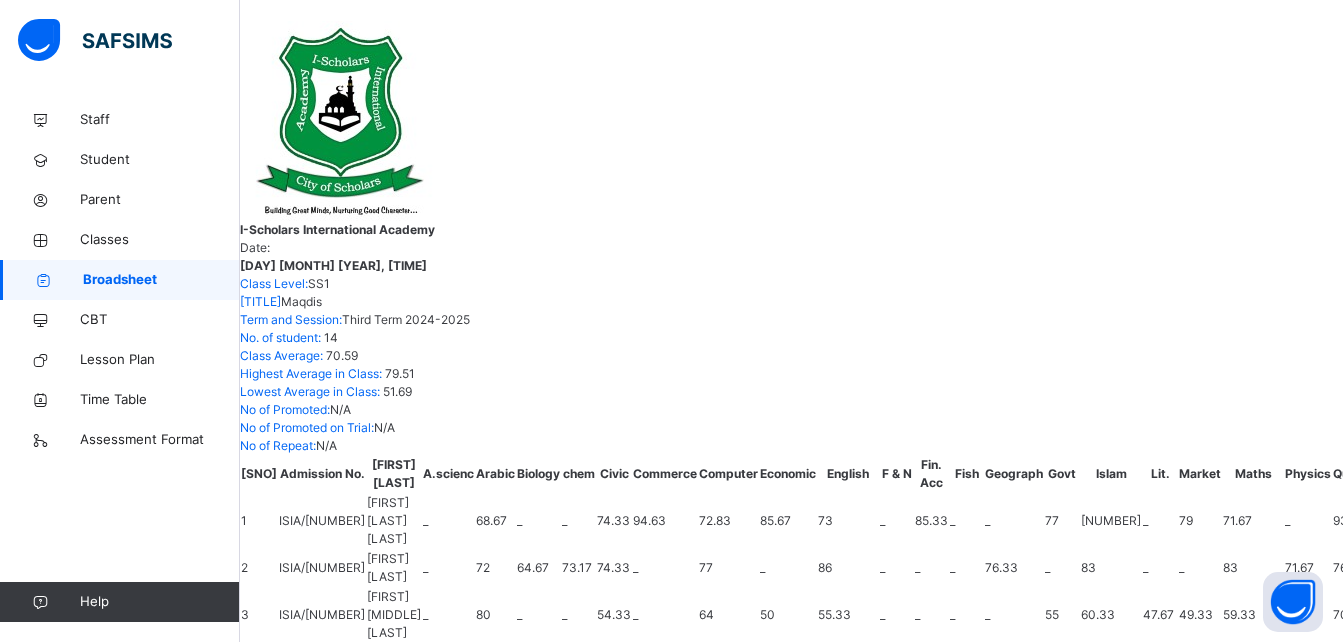 click on "View Reportsheet" at bounding box center (1293, 2009) 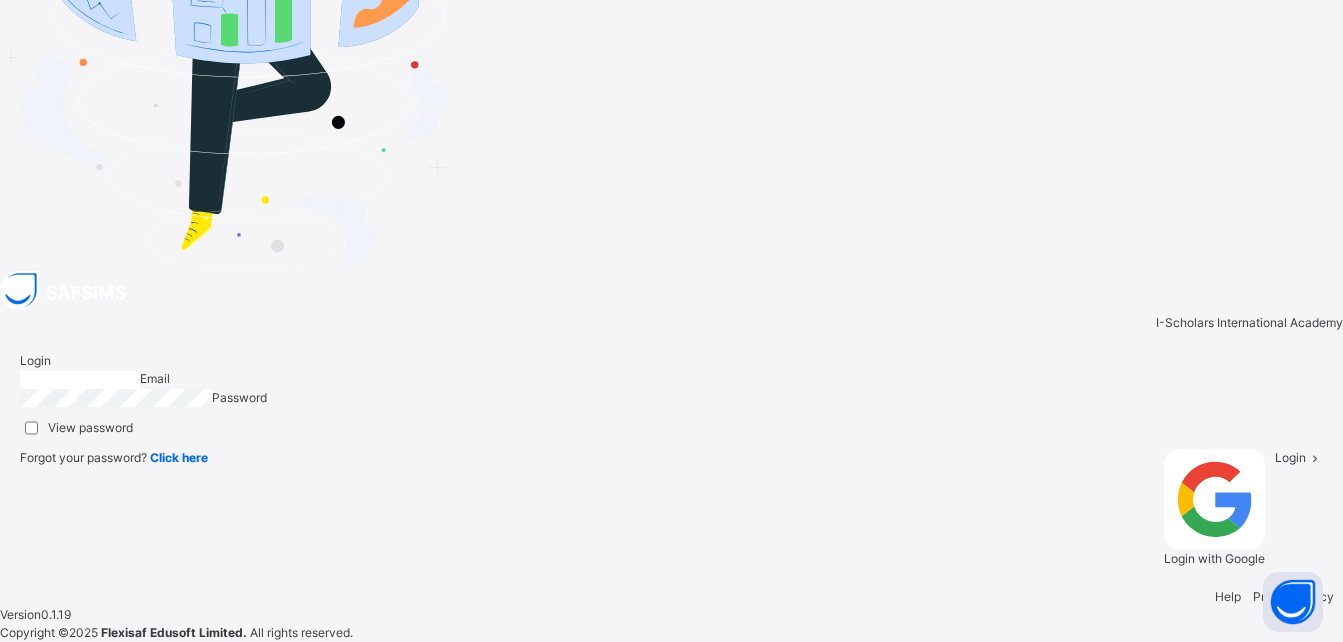 type on "**********" 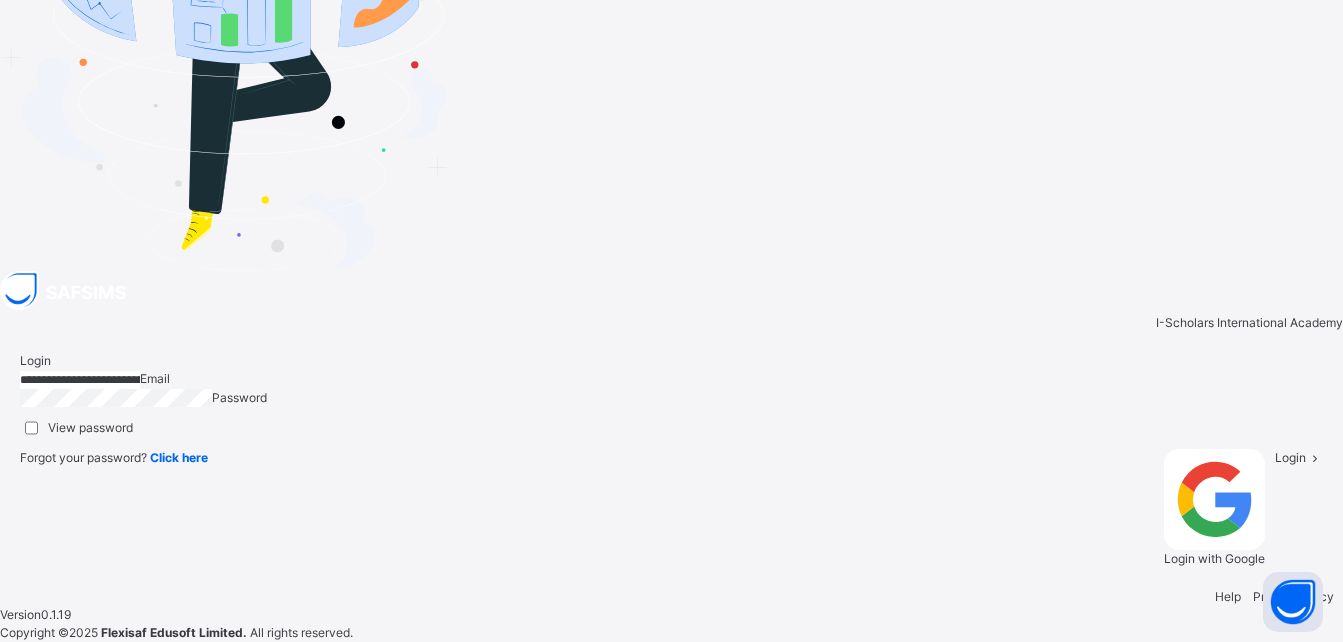 scroll, scrollTop: 0, scrollLeft: 0, axis: both 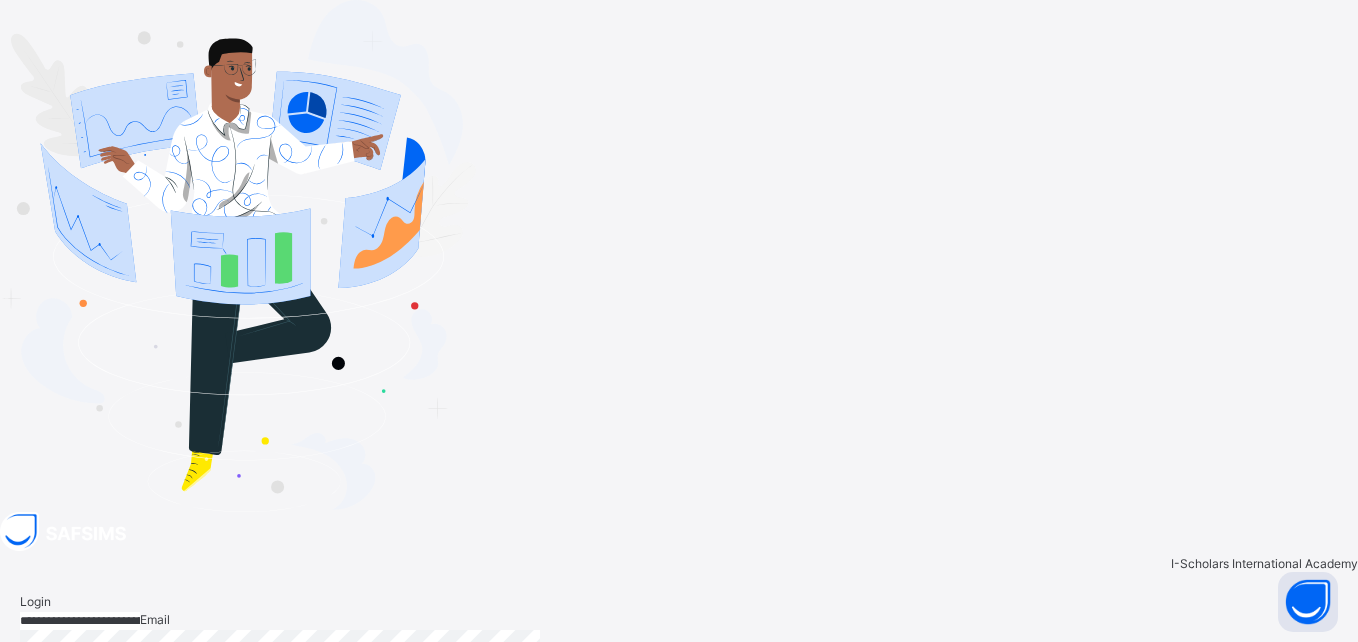 click on "Login" at bounding box center [1305, 750] 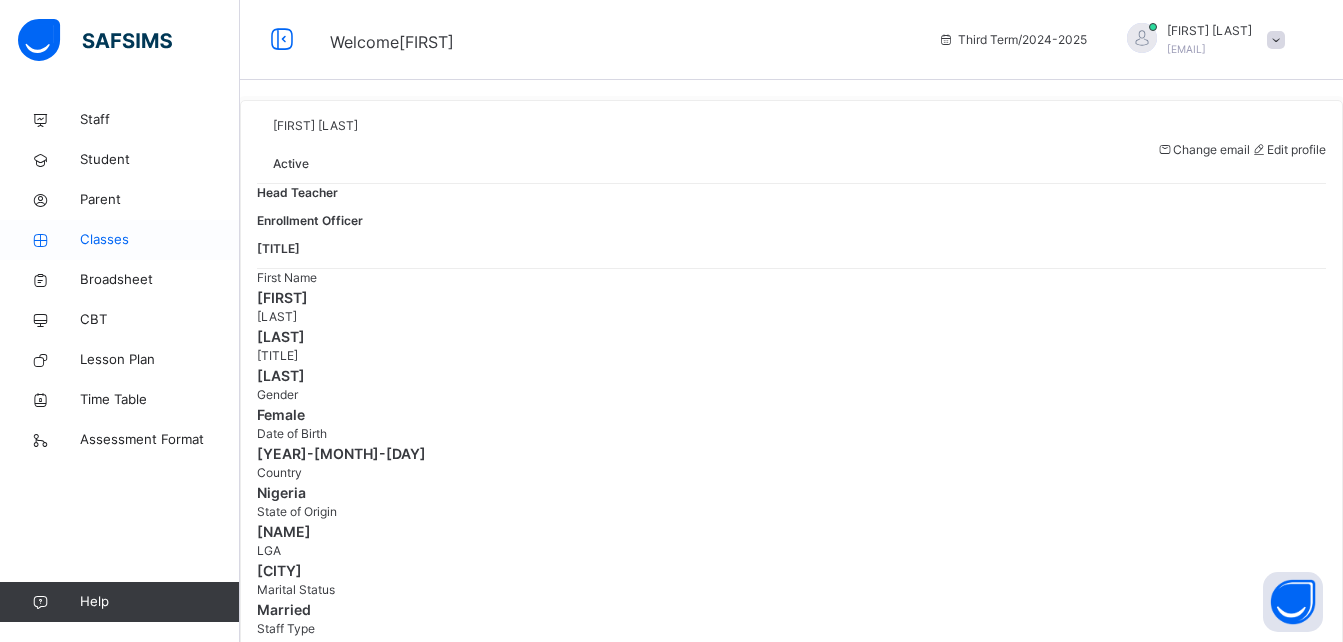 click on "Classes" at bounding box center [160, 240] 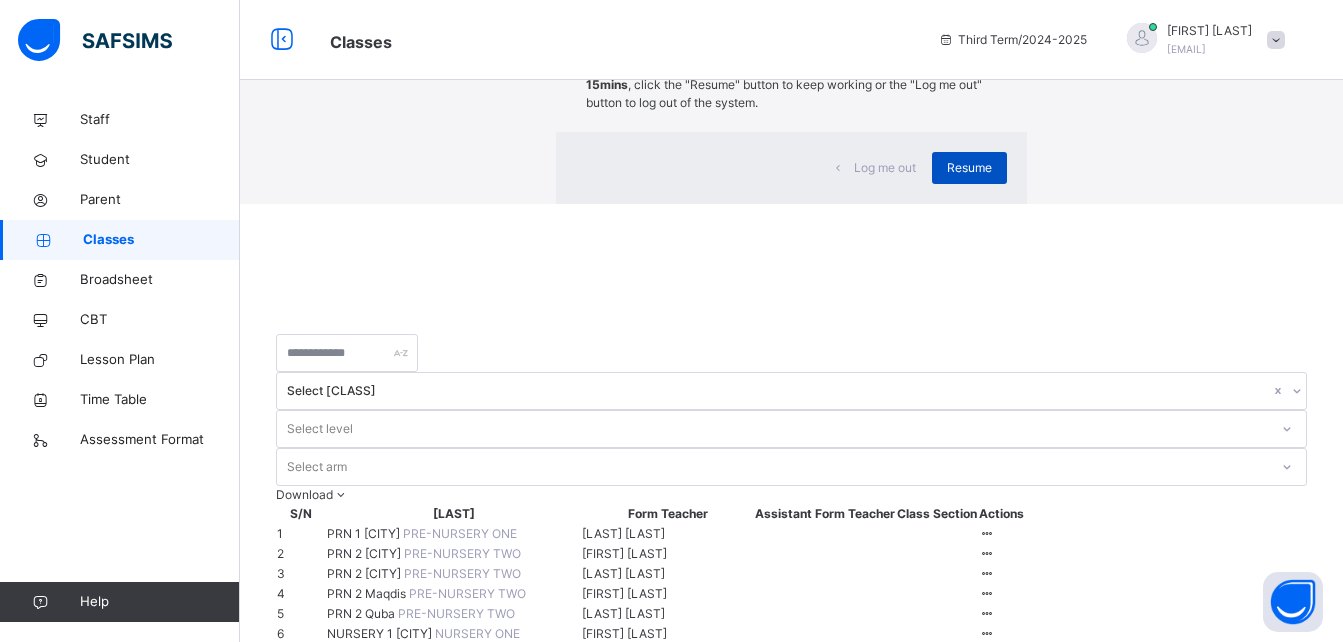 click on "Resume" at bounding box center [969, 168] 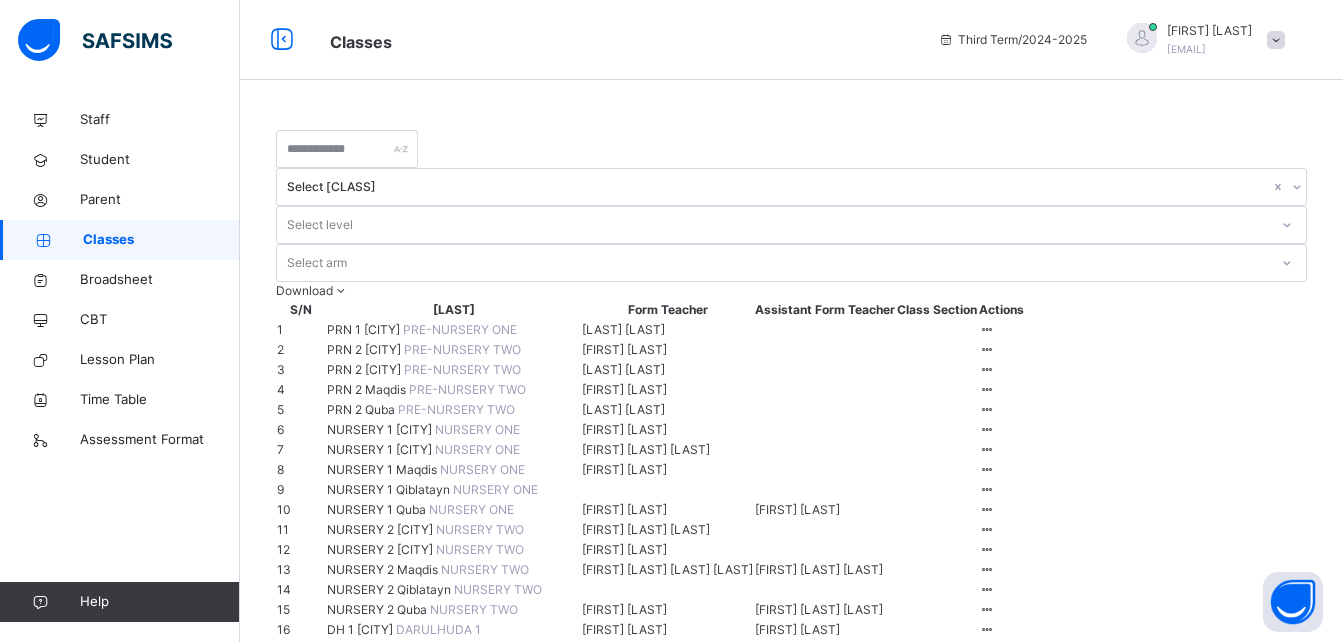 drag, startPoint x: 120, startPoint y: 275, endPoint x: 284, endPoint y: 363, distance: 186.11824 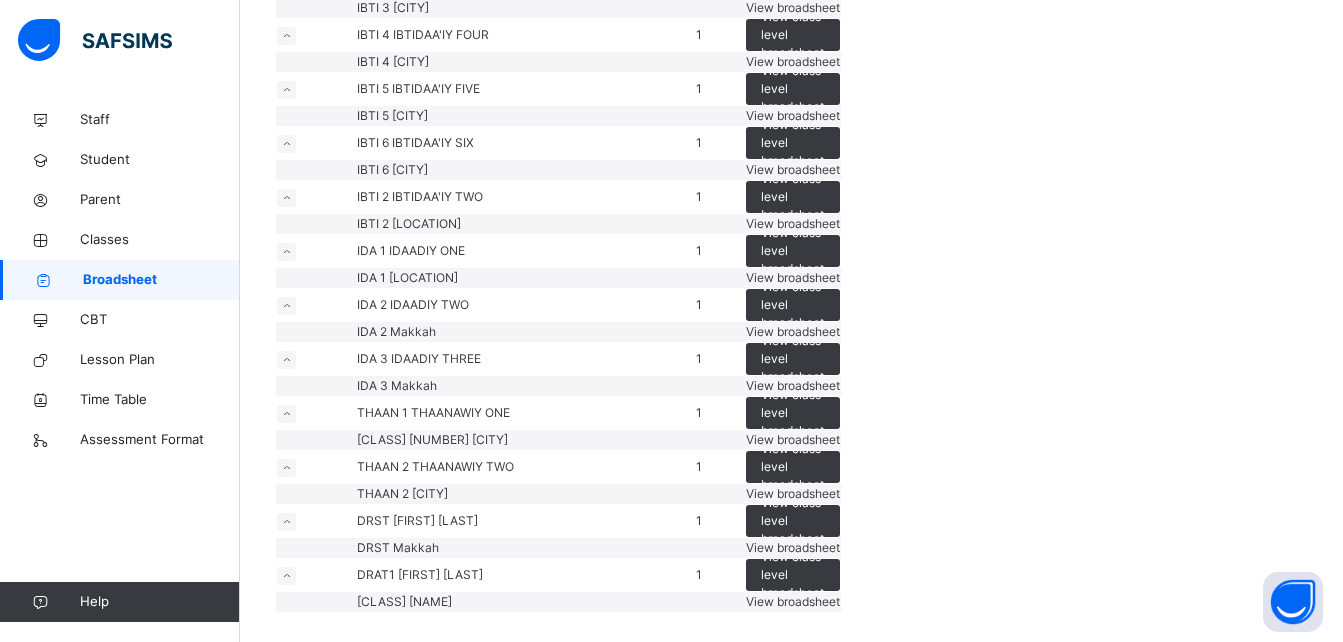 scroll, scrollTop: 5000, scrollLeft: 0, axis: vertical 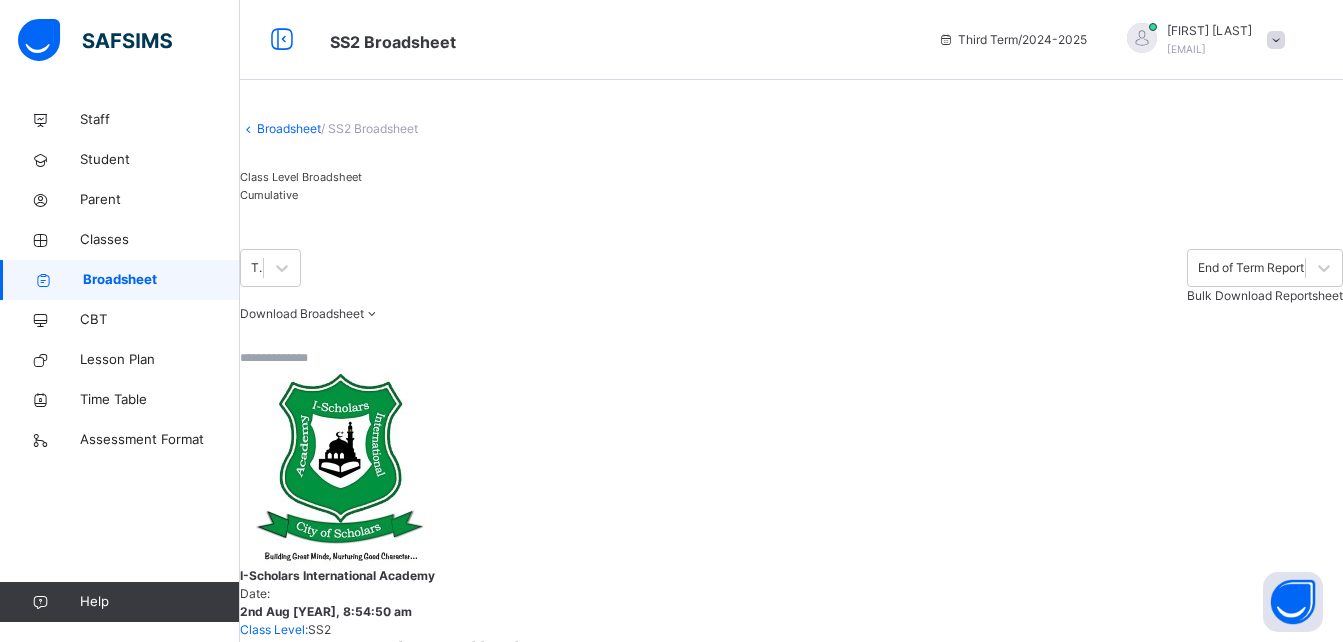 click on "Cumulative" at bounding box center (269, 195) 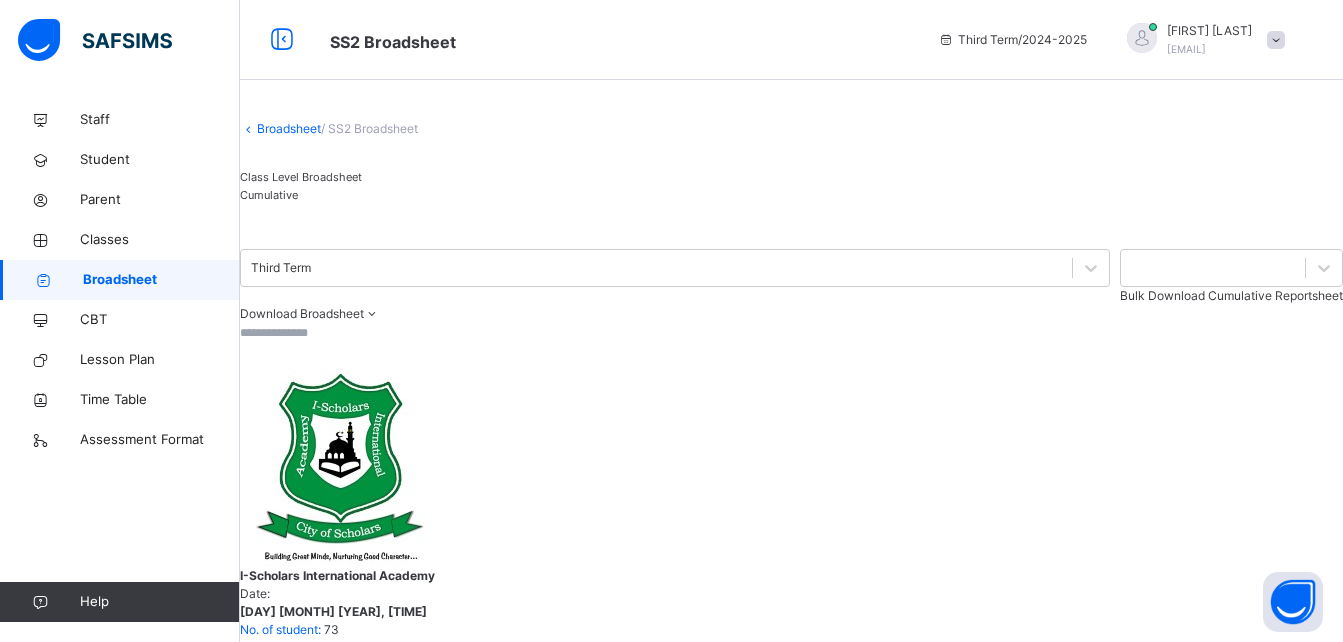 click on "Cumulative" at bounding box center (269, 195) 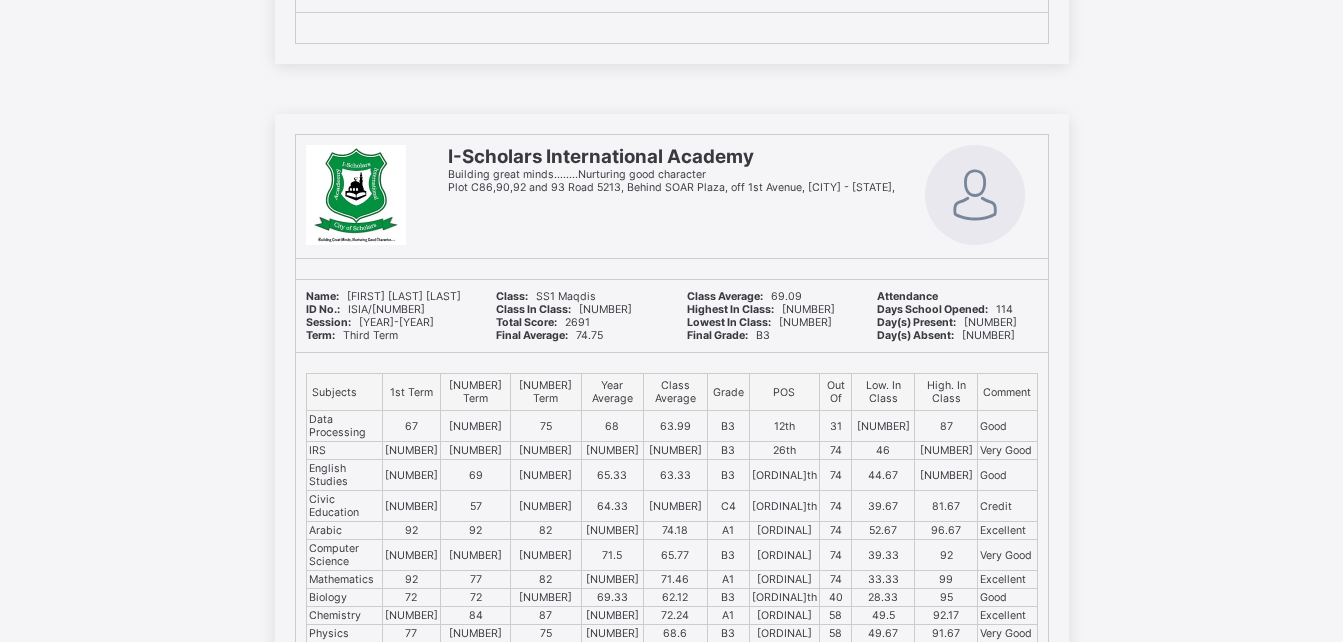 scroll, scrollTop: 48800, scrollLeft: 0, axis: vertical 